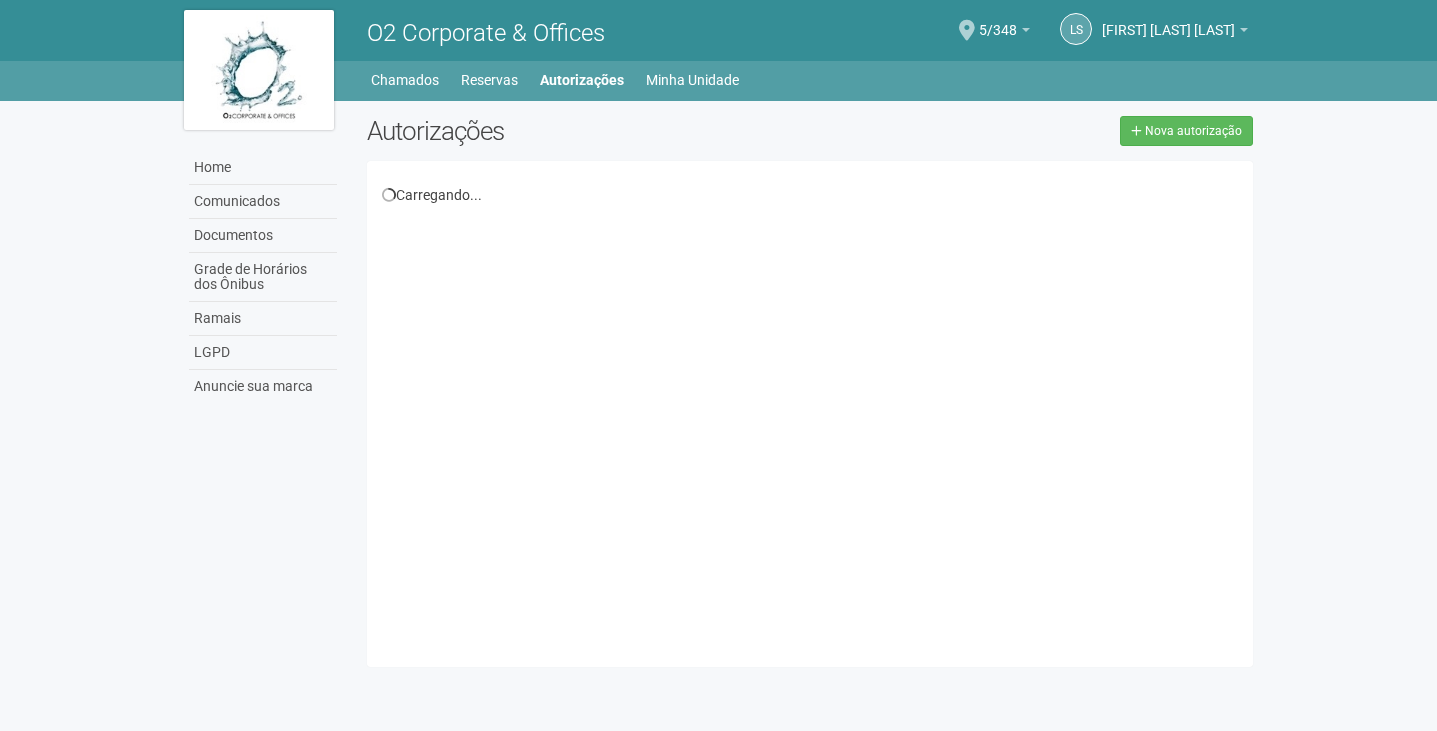 scroll, scrollTop: 0, scrollLeft: 0, axis: both 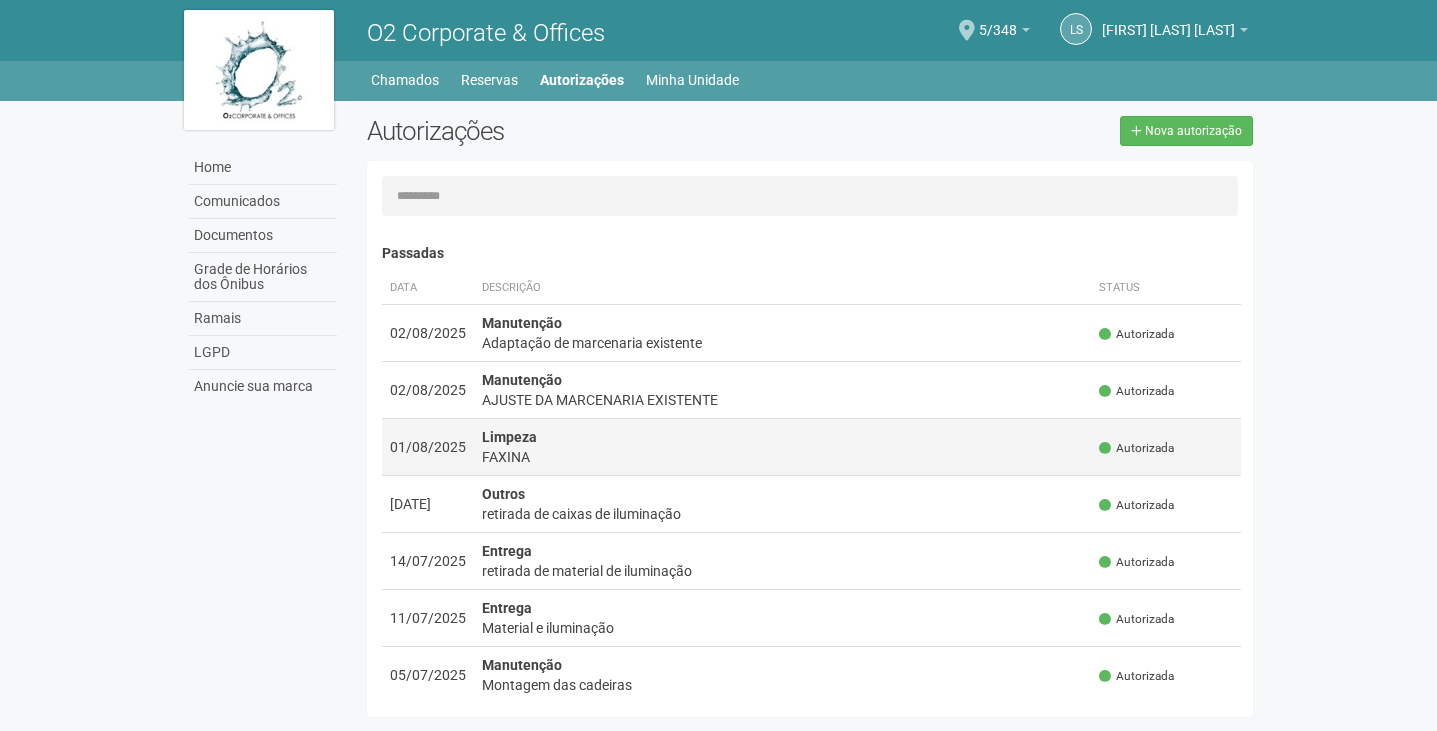 click on "01/08/2025" at bounding box center (428, 446) 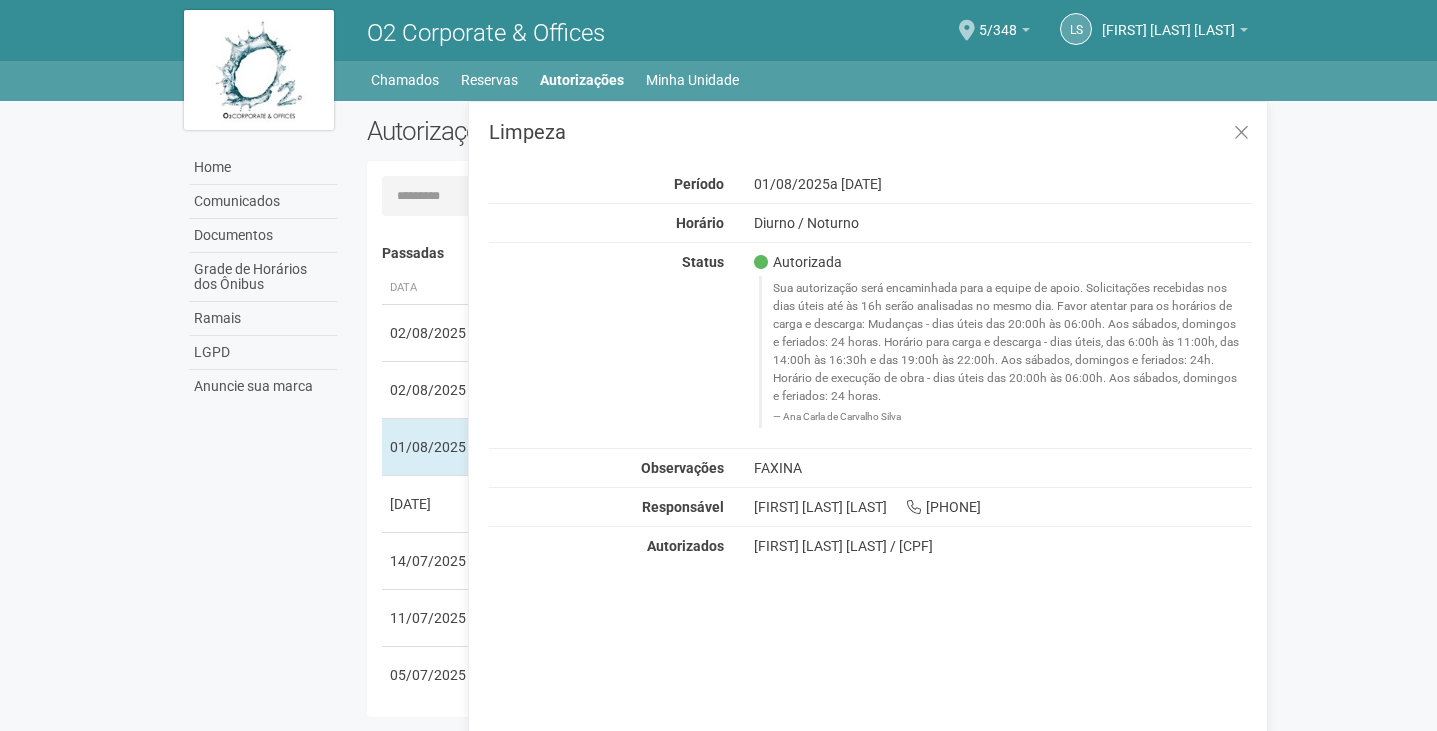 drag, startPoint x: 1042, startPoint y: 550, endPoint x: 739, endPoint y: 566, distance: 303.42215 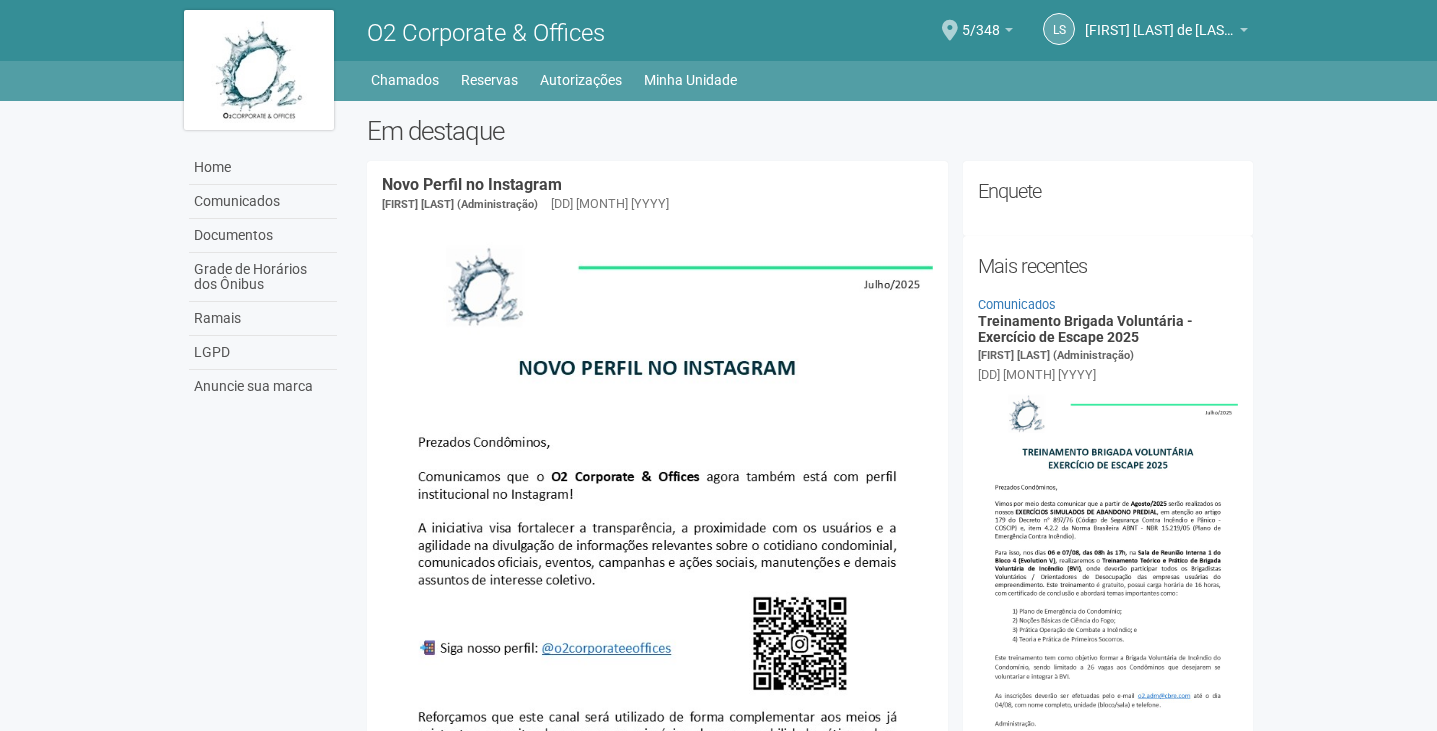 scroll, scrollTop: 0, scrollLeft: 0, axis: both 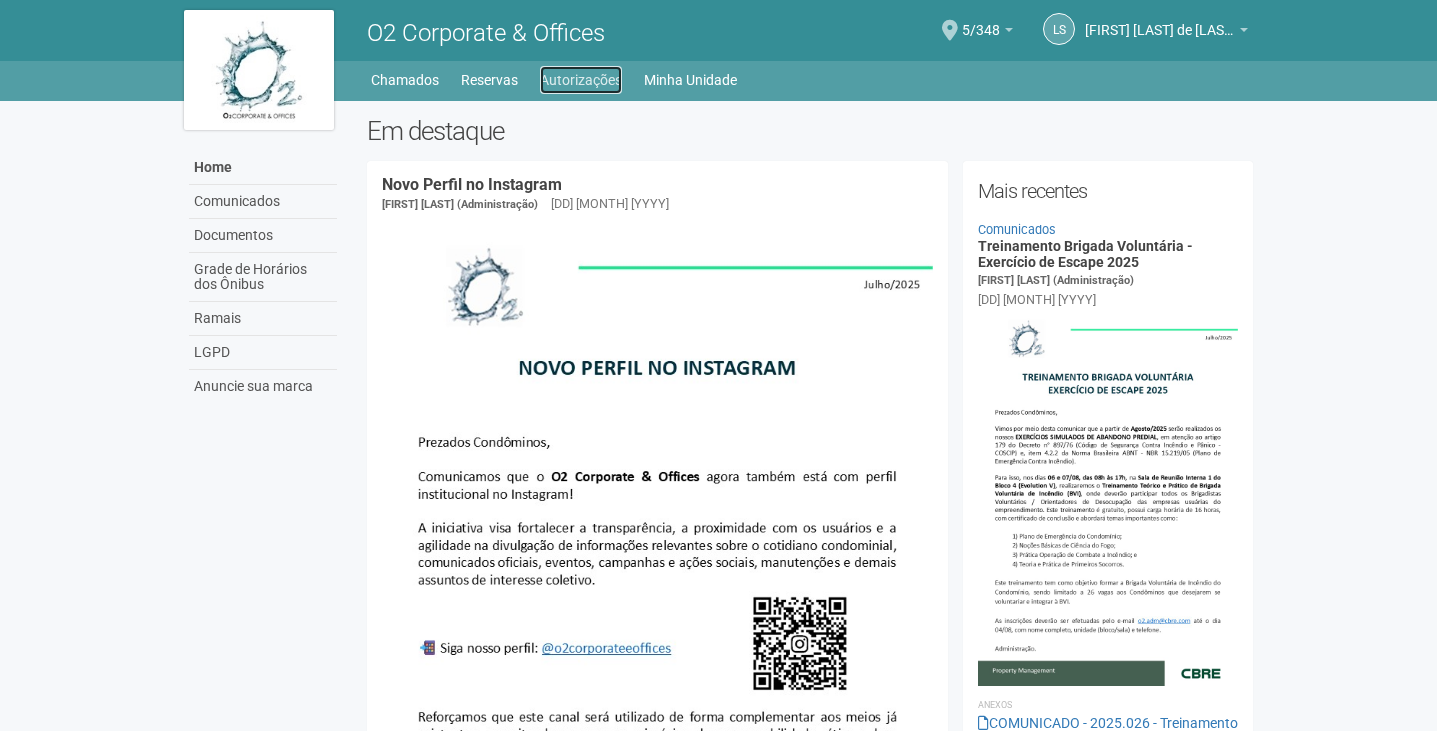 click on "Autorizações" at bounding box center [581, 80] 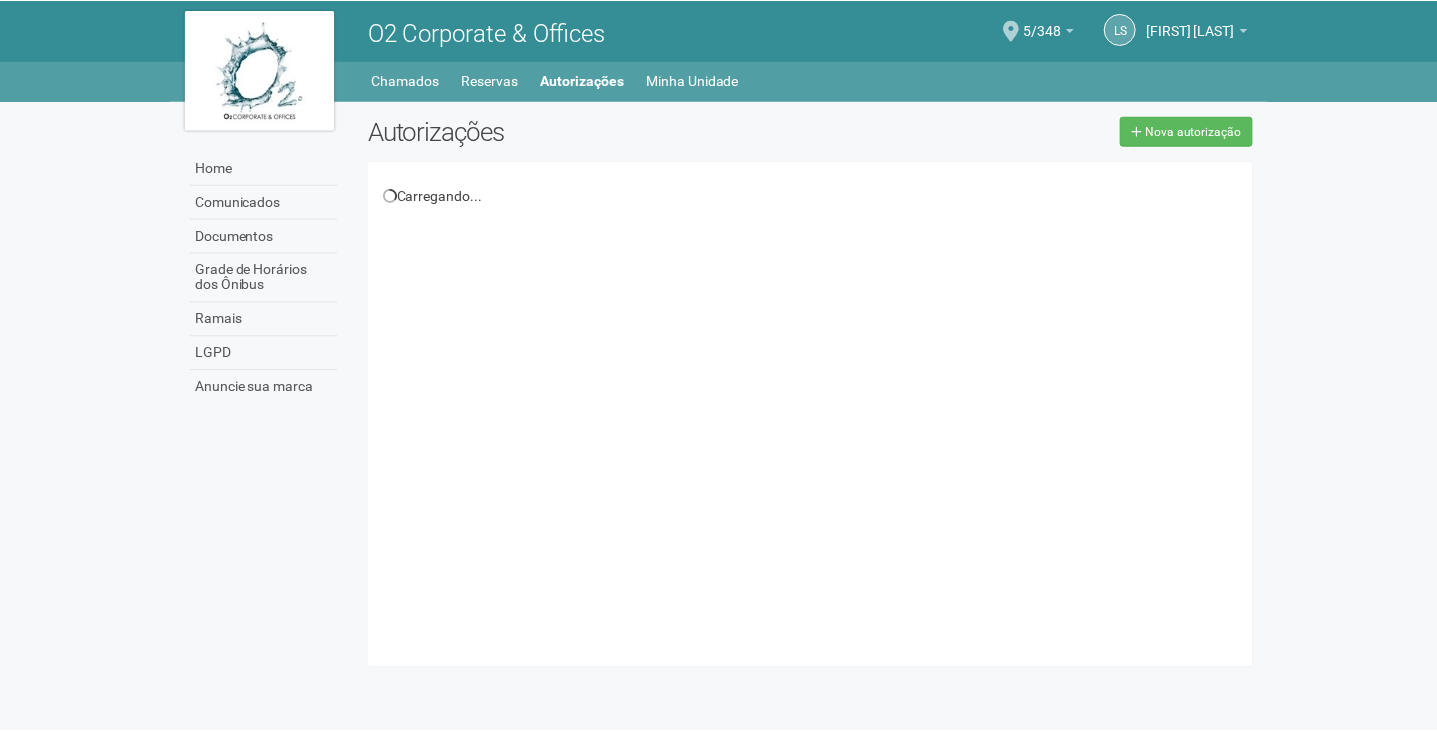 scroll, scrollTop: 0, scrollLeft: 0, axis: both 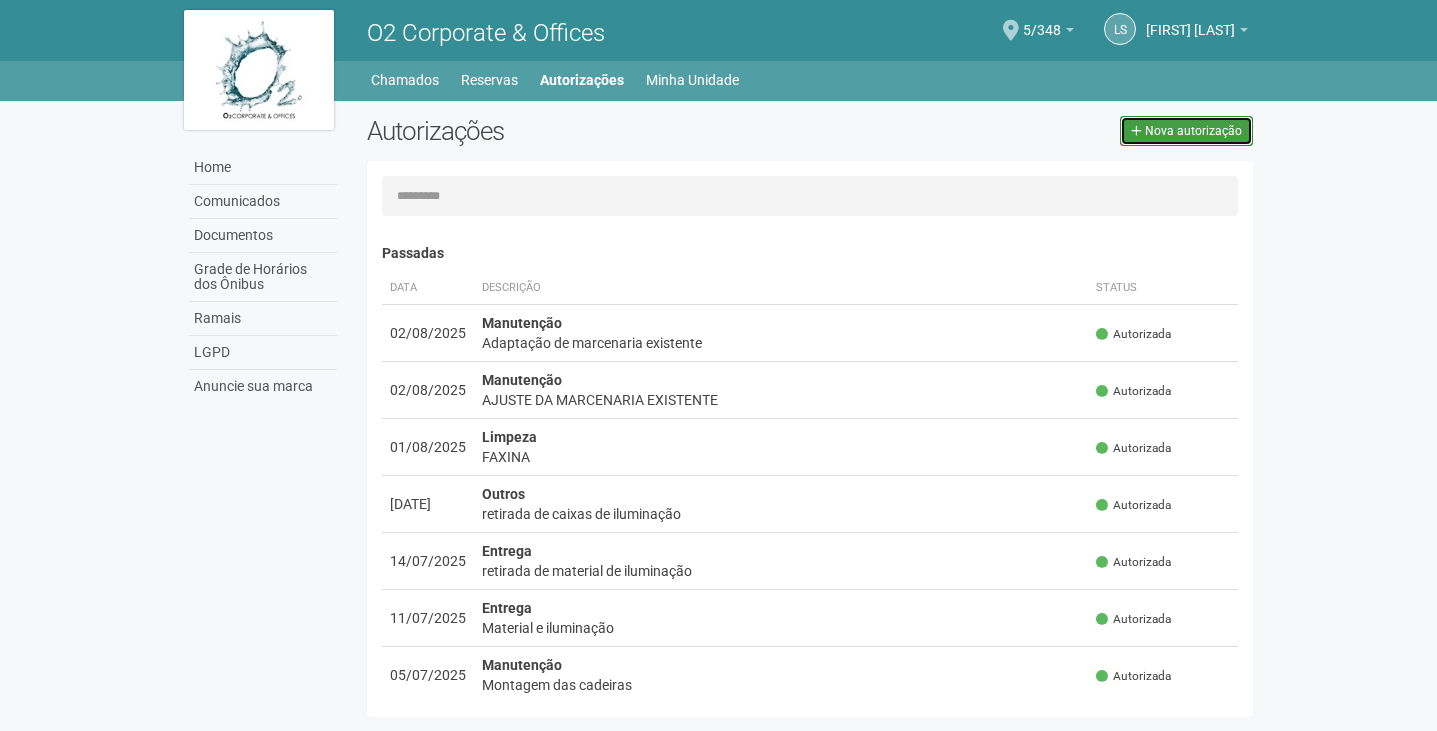 click on "Nova autorização" at bounding box center (1186, 131) 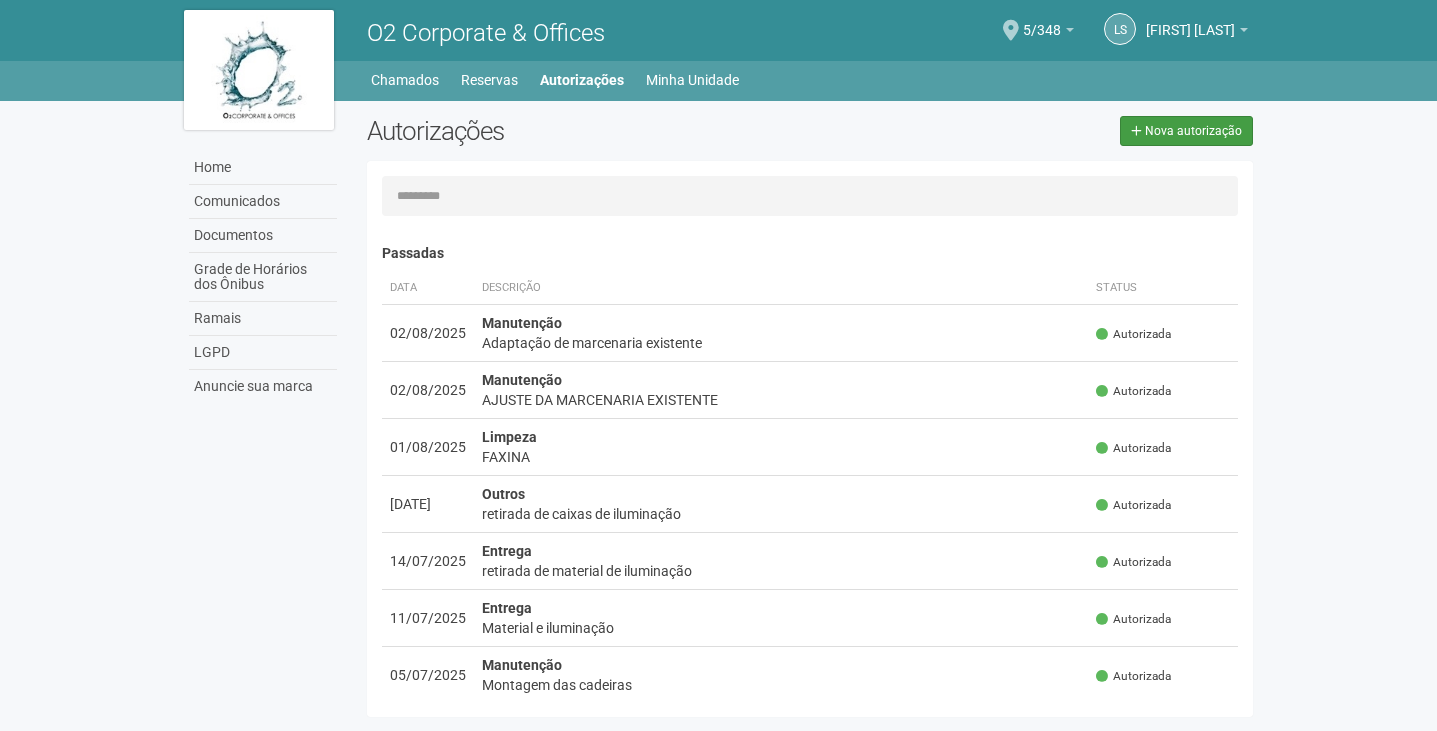 select on "**" 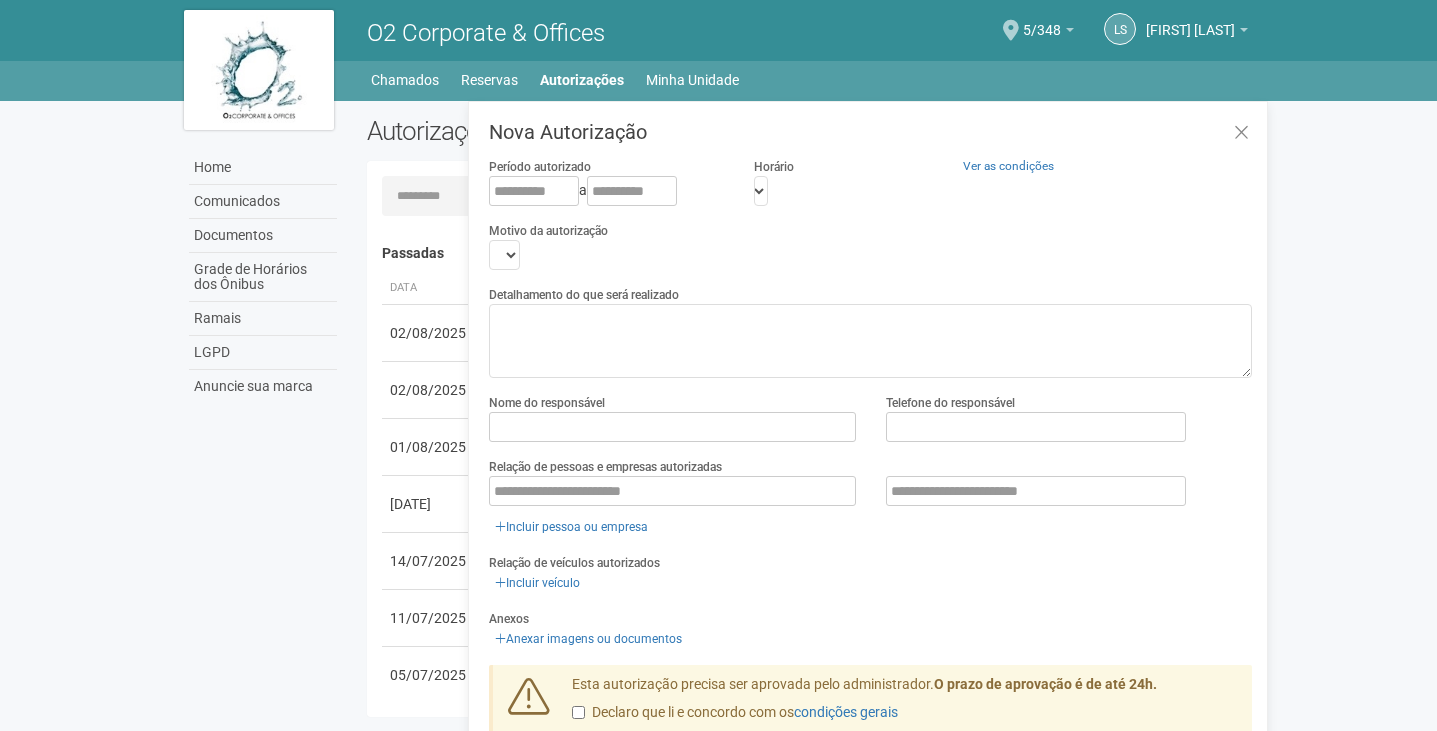 scroll, scrollTop: 31, scrollLeft: 0, axis: vertical 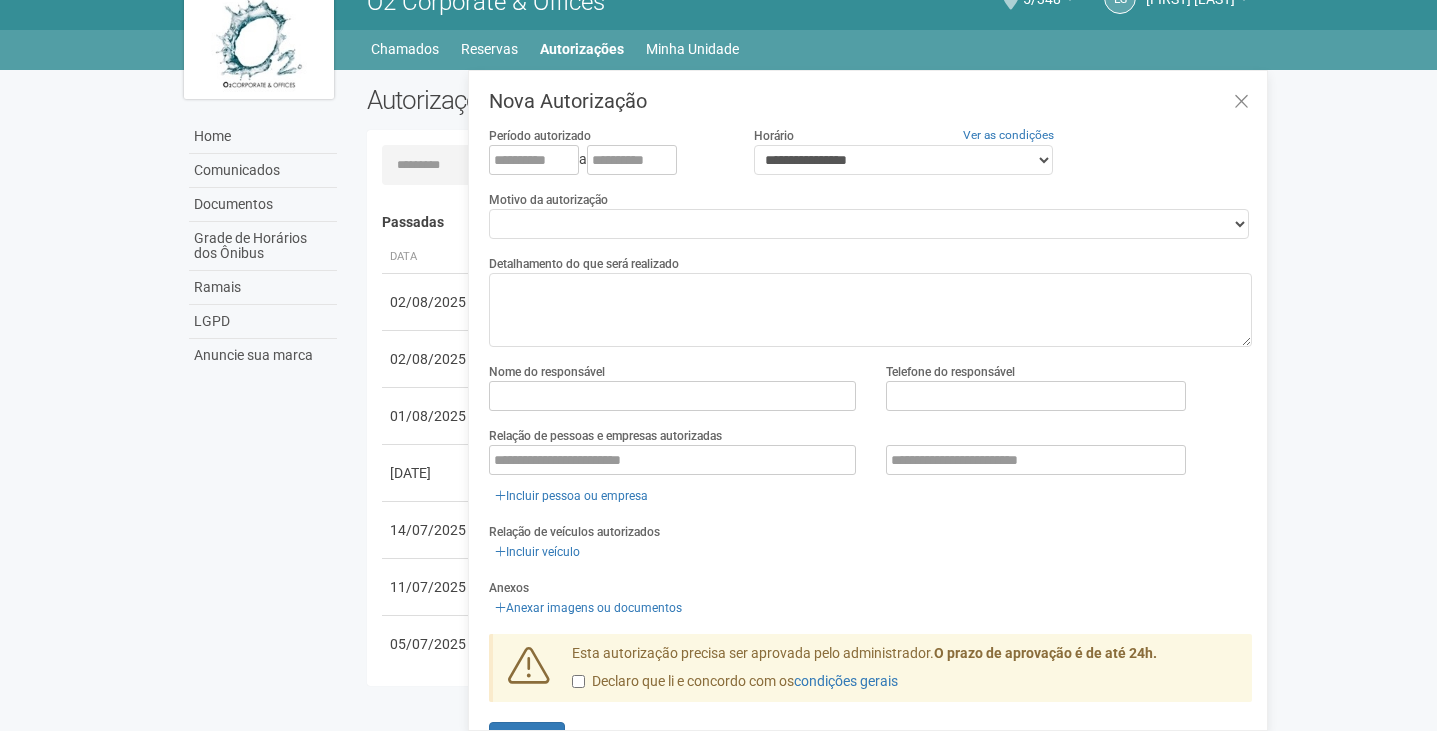 click on "Período autorizado
a" at bounding box center [606, 150] 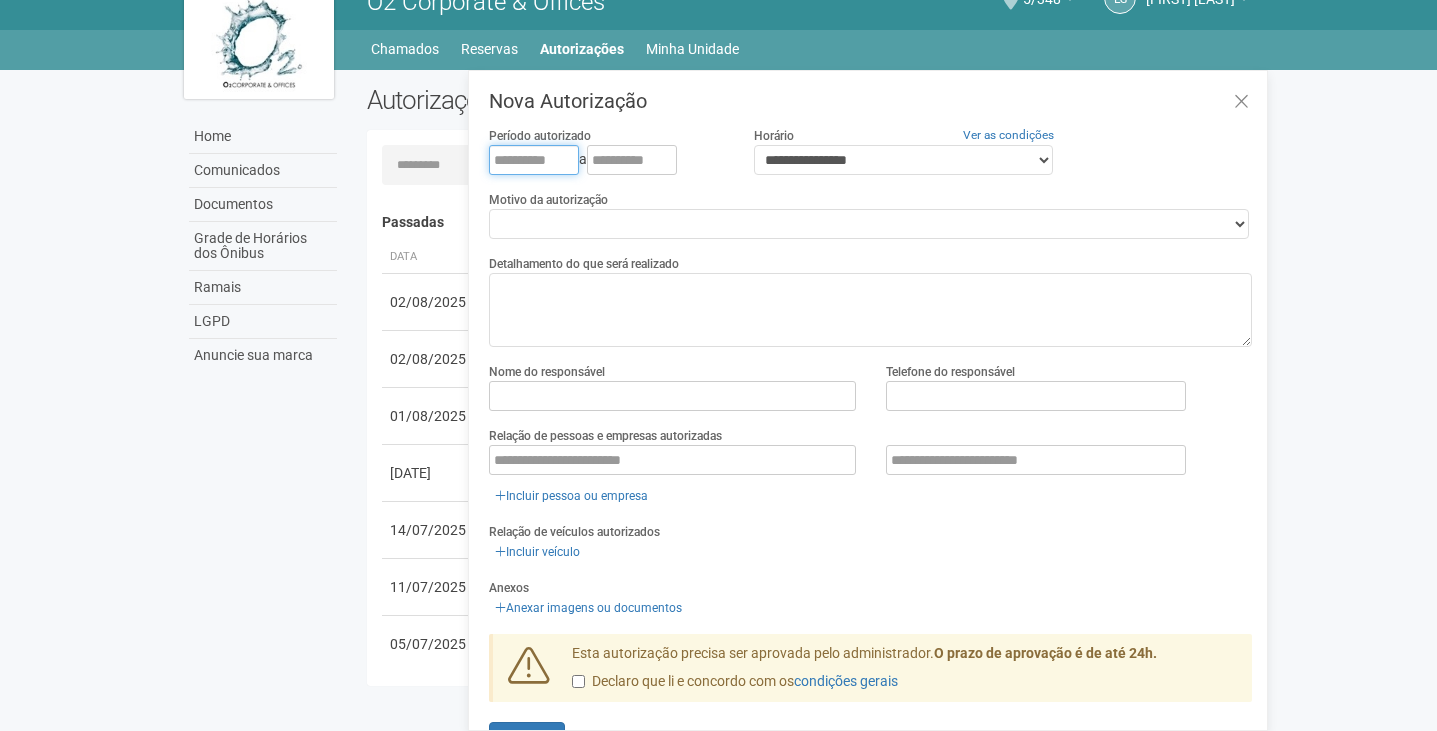 click at bounding box center (534, 160) 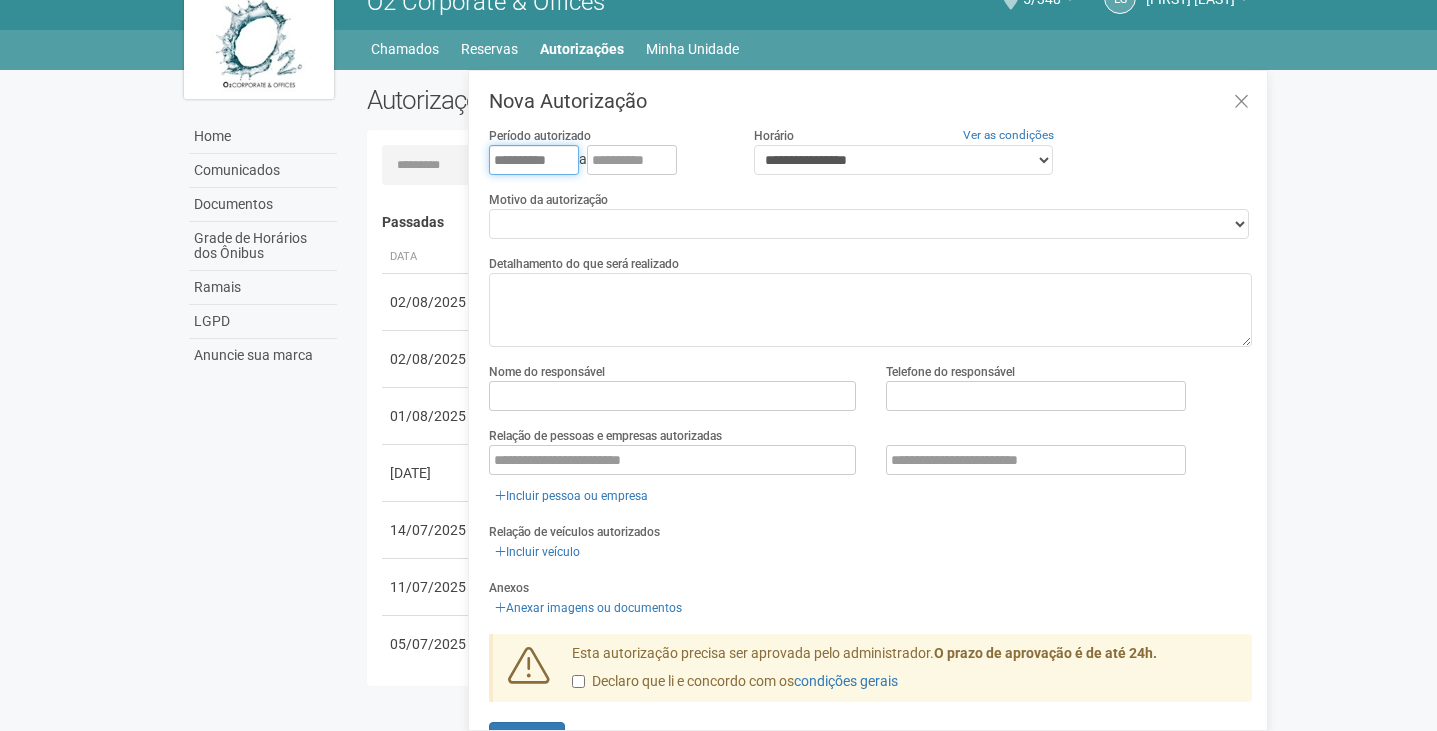 type on "**********" 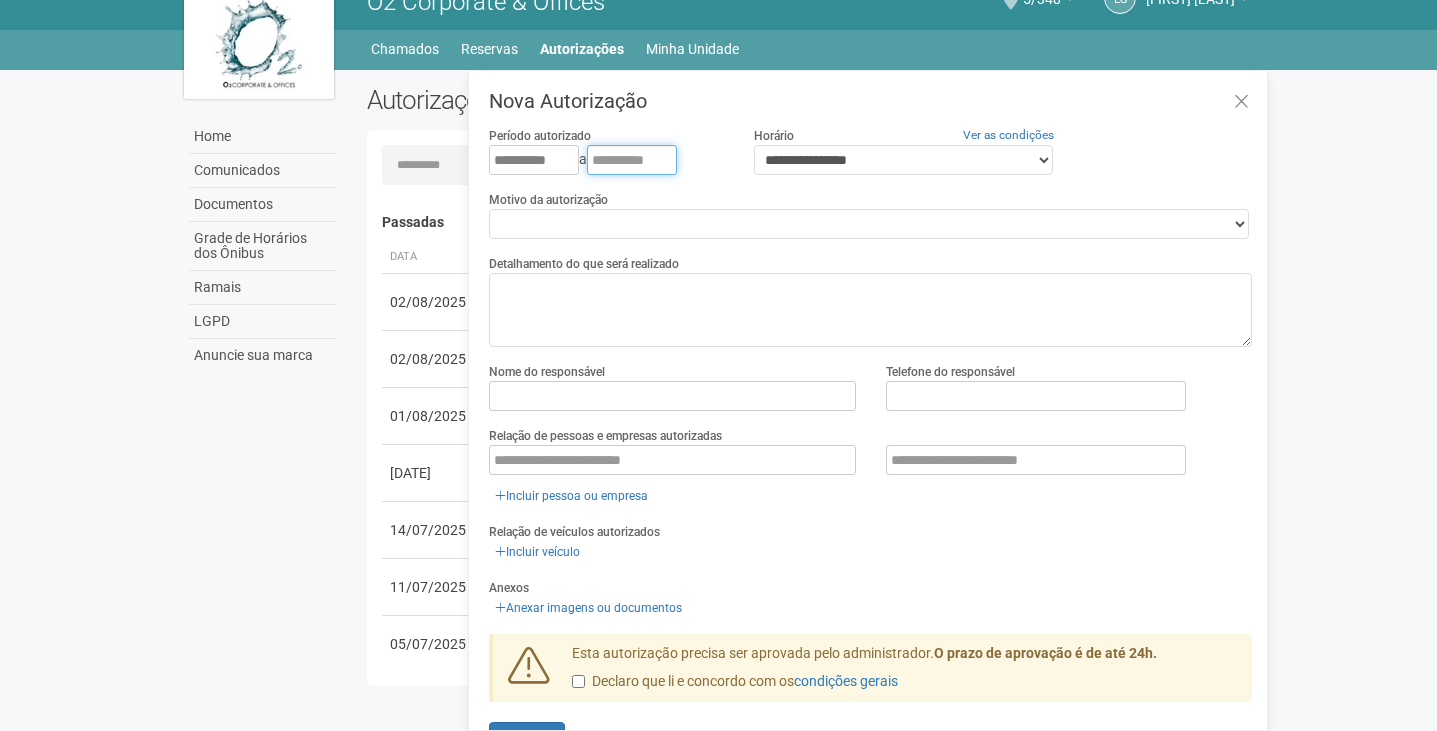click at bounding box center (632, 160) 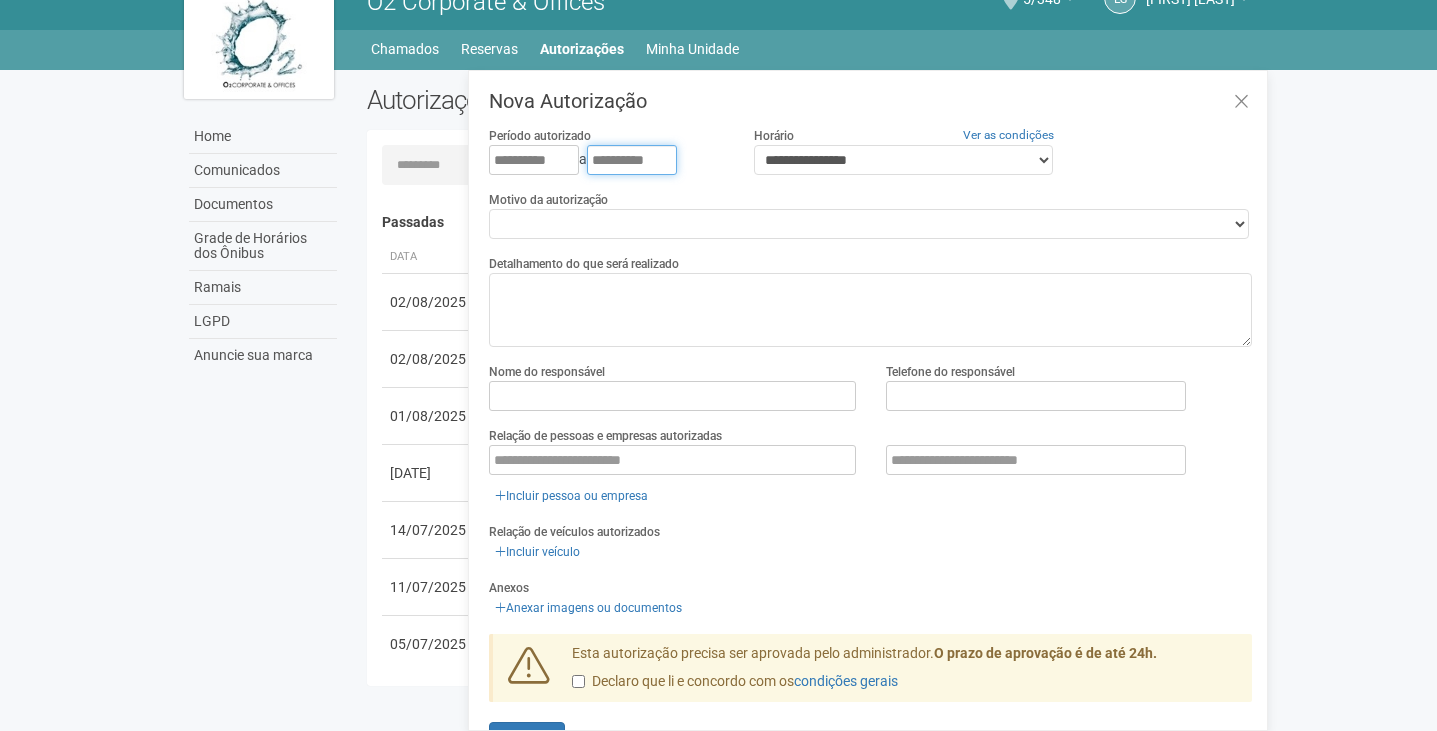 type on "**********" 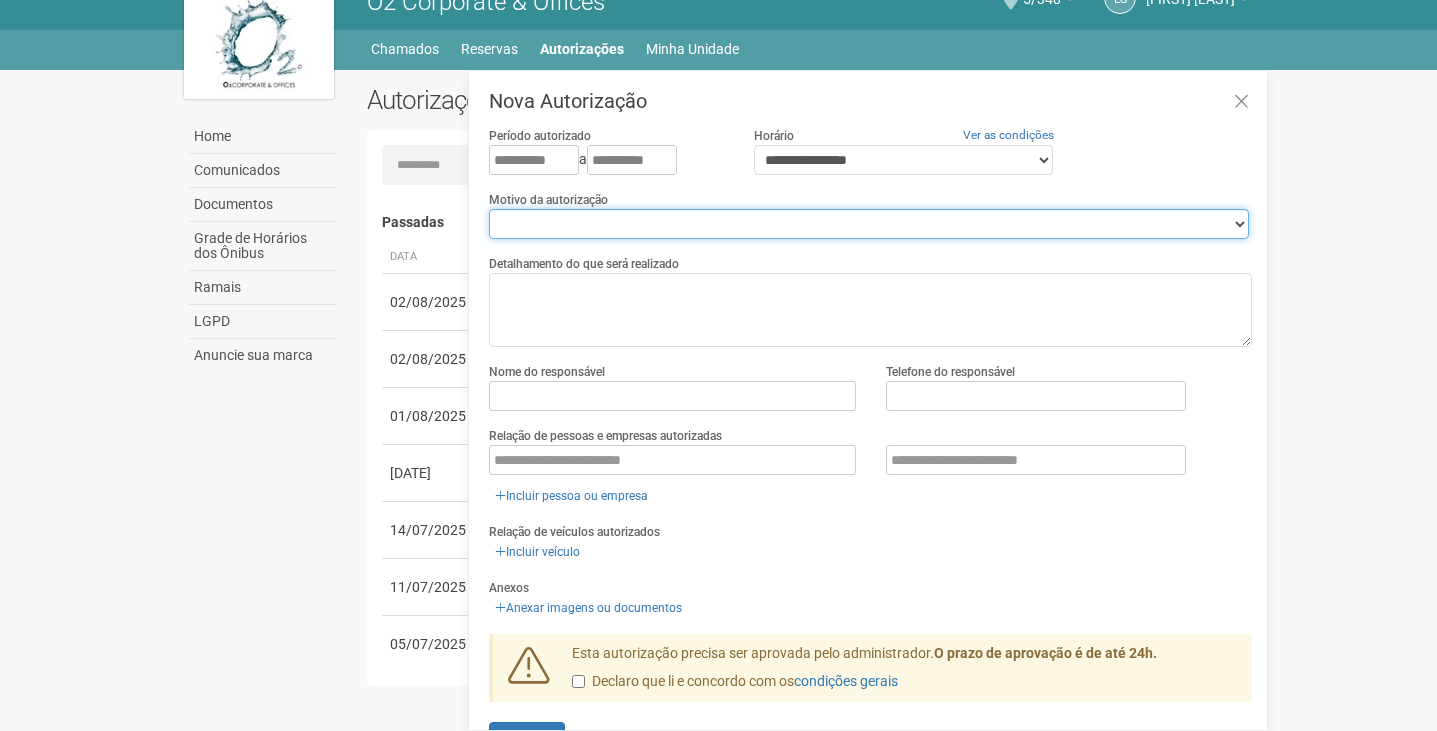 click on "**********" at bounding box center [869, 224] 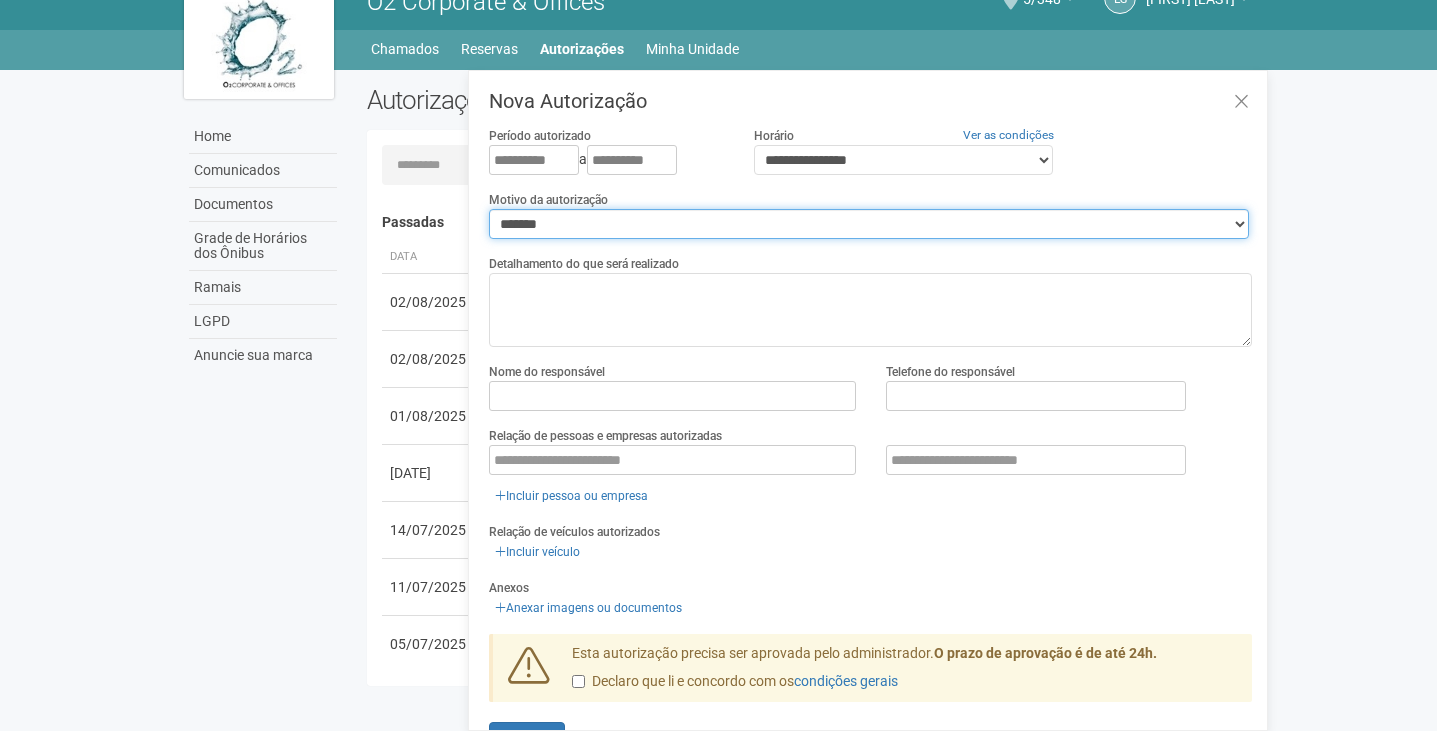 click on "**********" at bounding box center [869, 224] 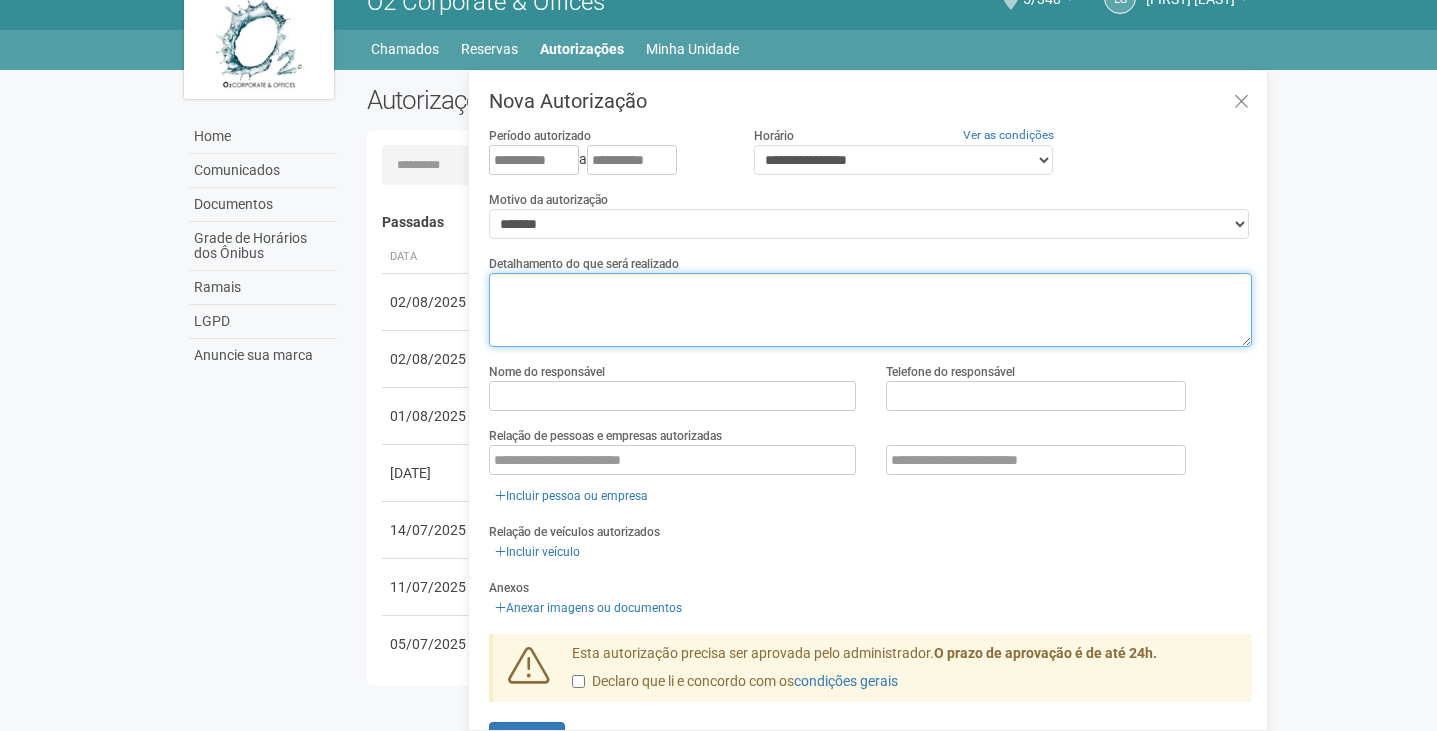 click at bounding box center [870, 310] 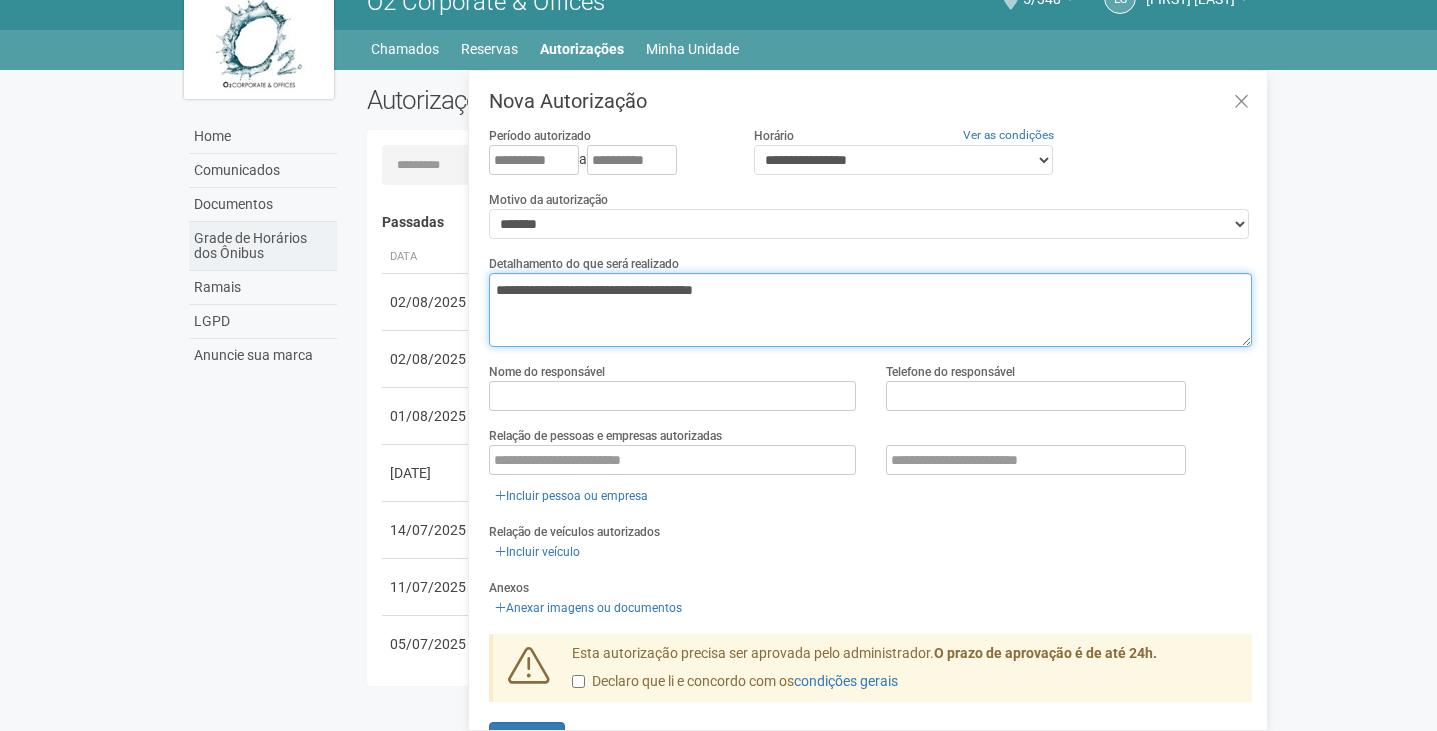 drag, startPoint x: 818, startPoint y: 290, endPoint x: 217, endPoint y: 238, distance: 603.24536 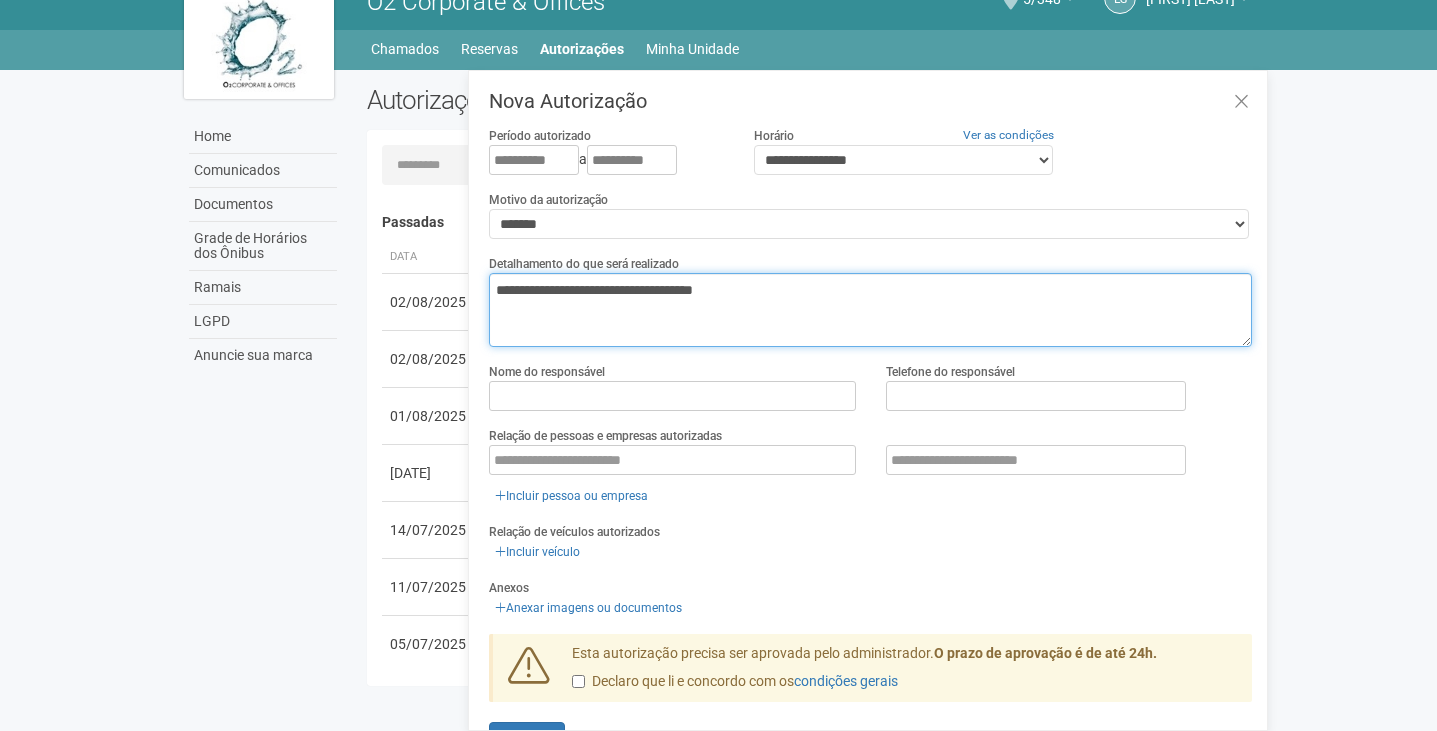 click on "**********" at bounding box center (870, 310) 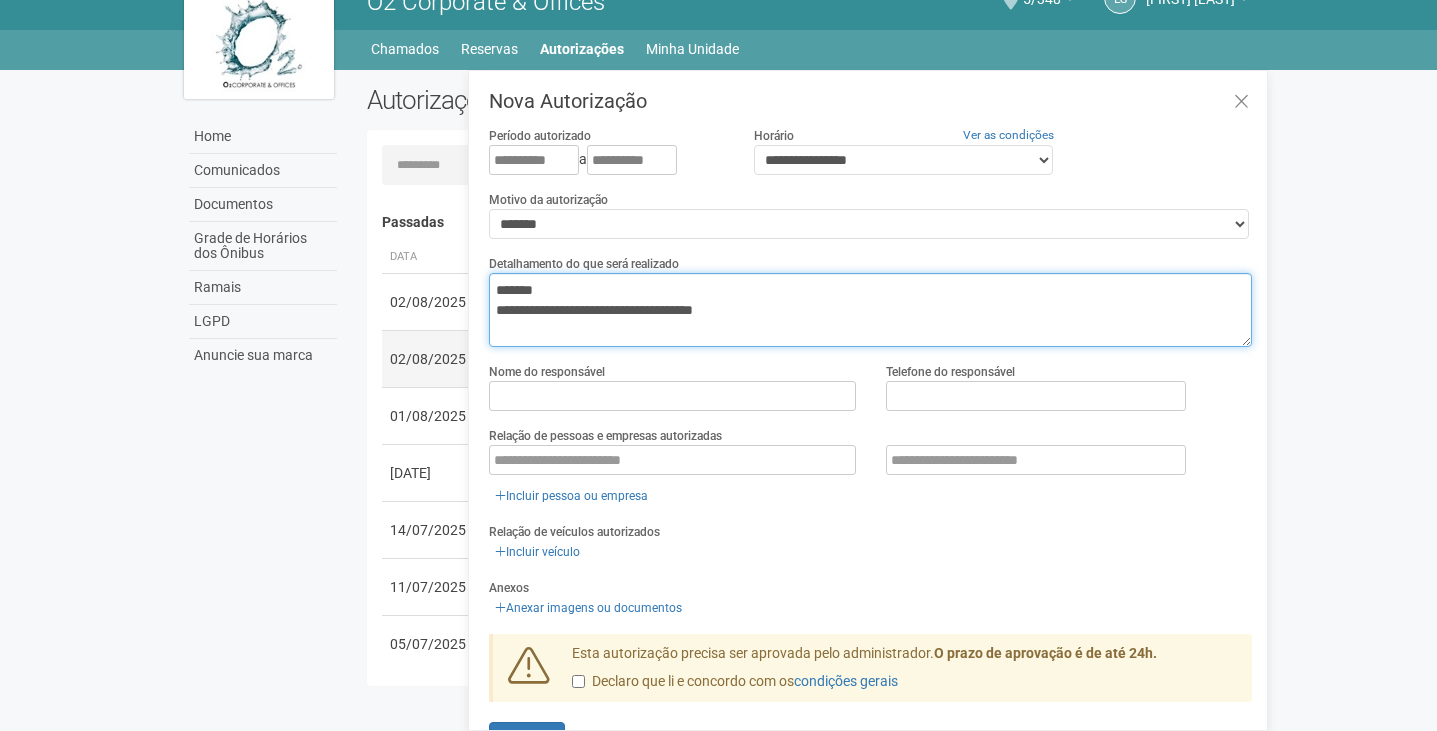 drag, startPoint x: 655, startPoint y: 311, endPoint x: 433, endPoint y: 335, distance: 223.29353 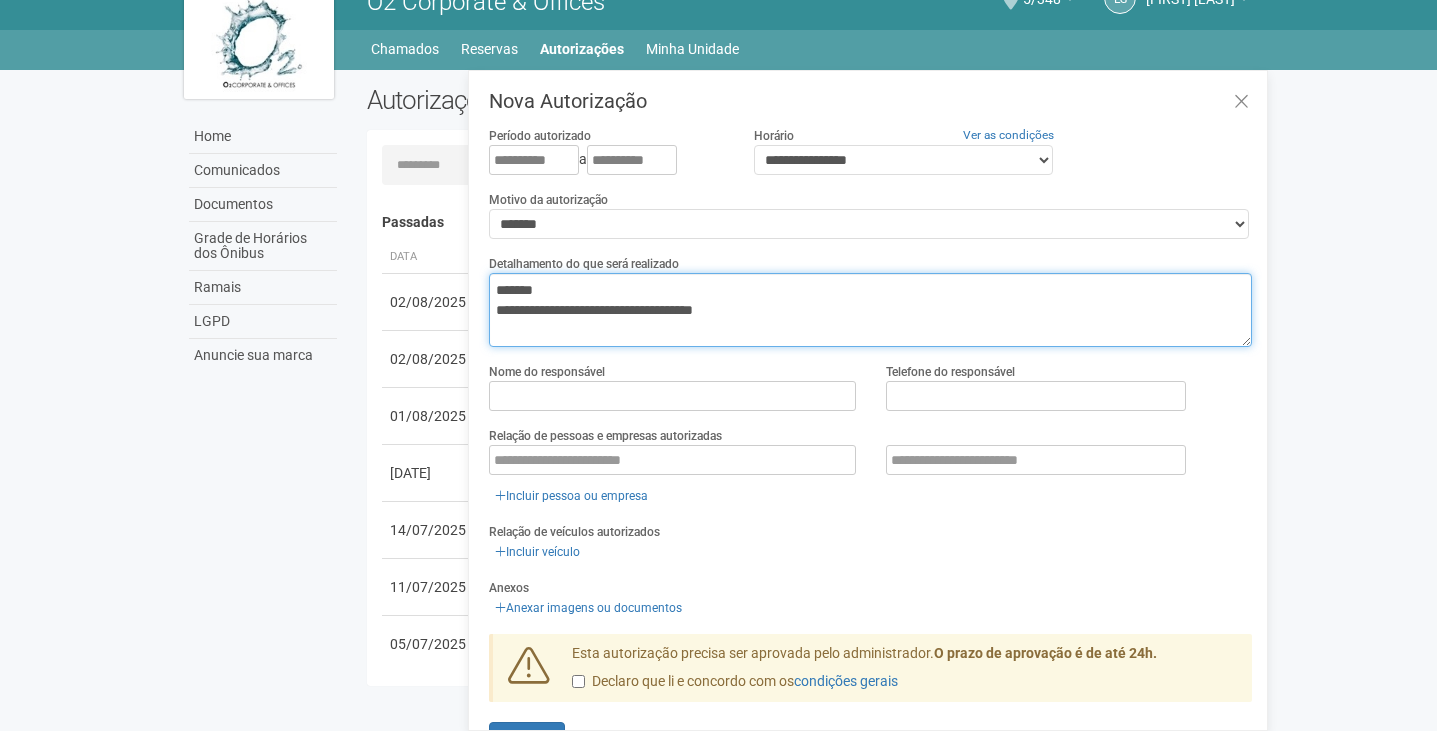 type on "**********" 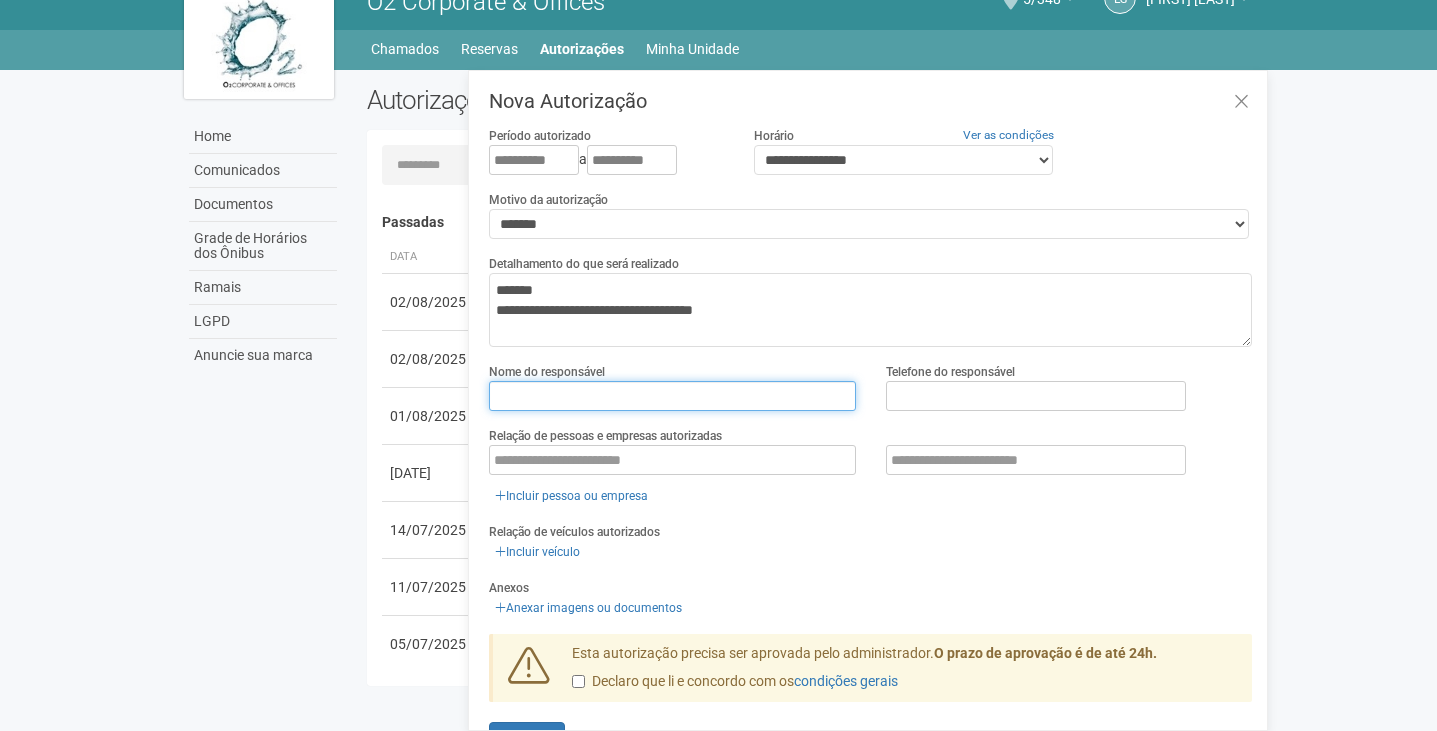 click at bounding box center (672, 396) 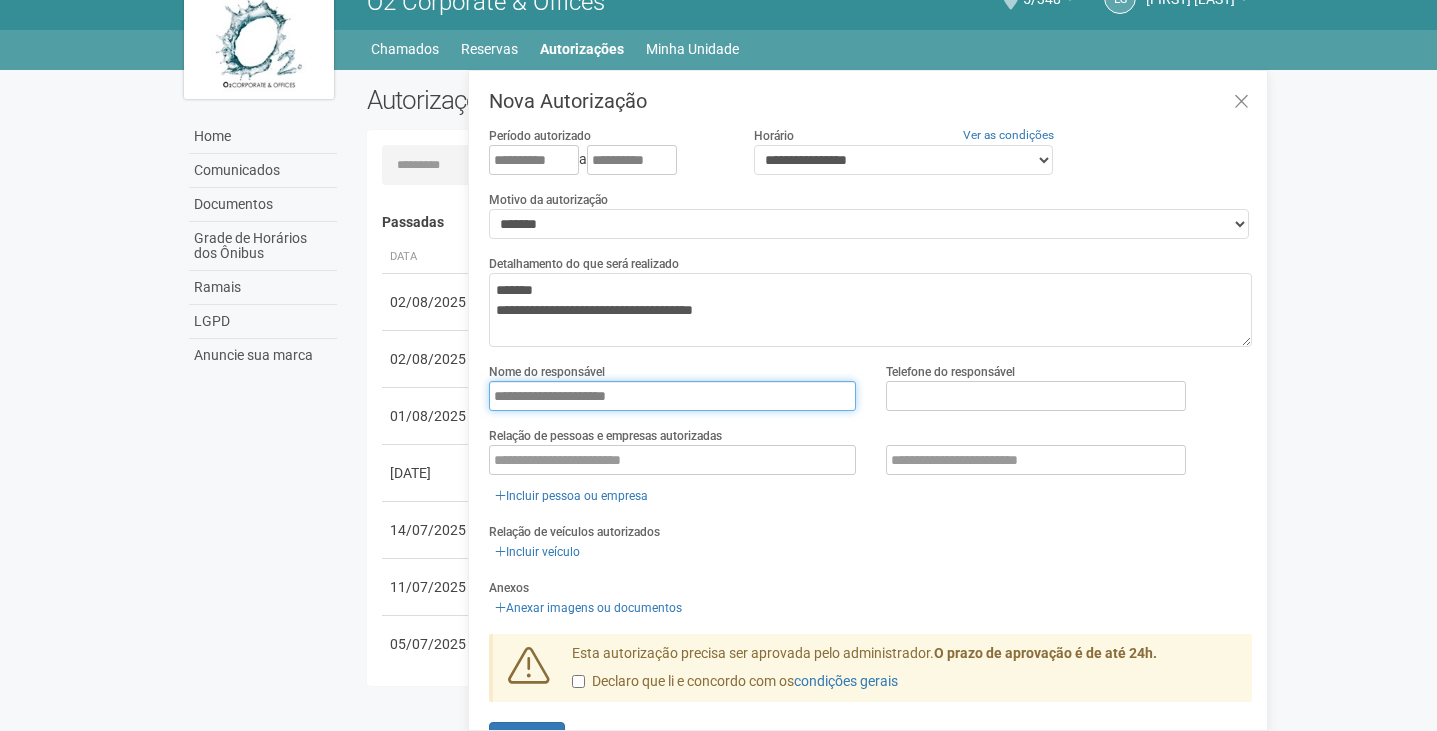 type on "**********" 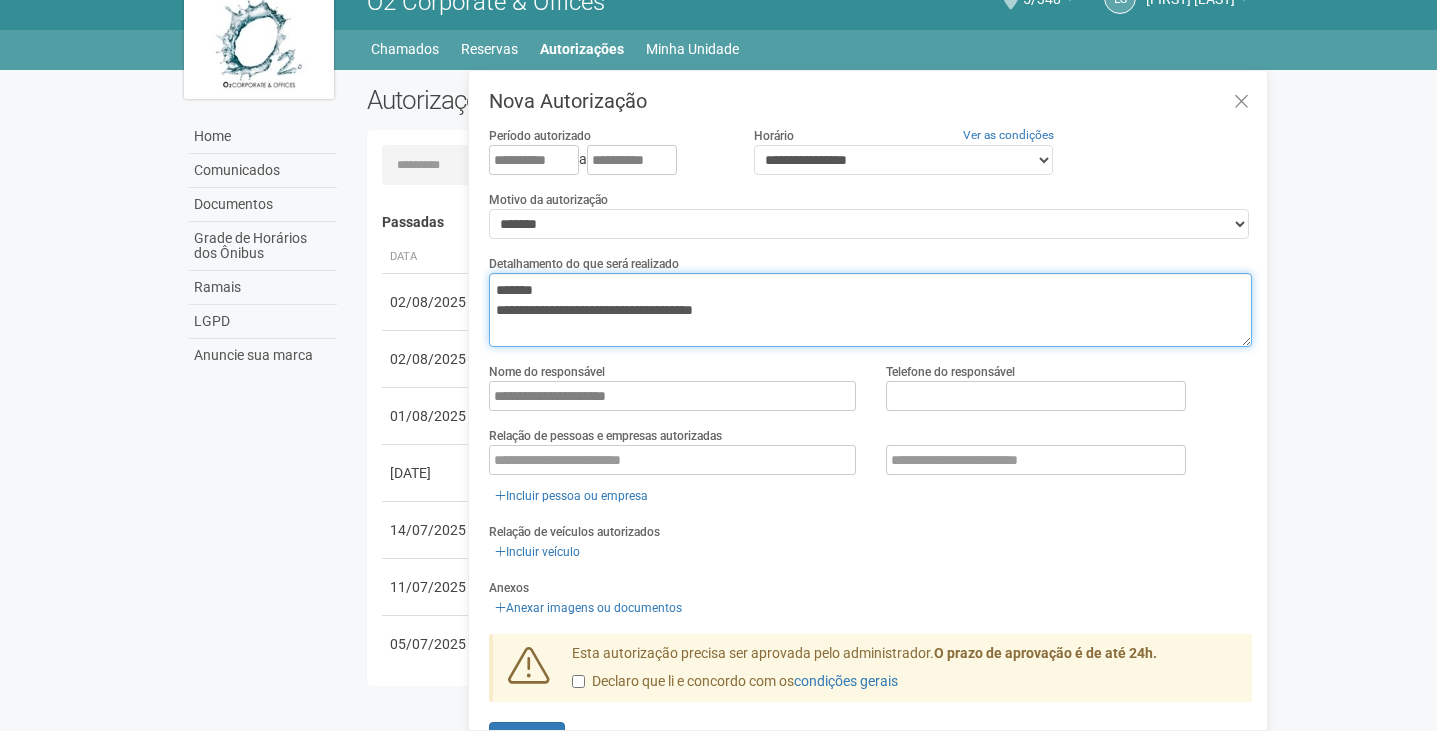 drag, startPoint x: 675, startPoint y: 308, endPoint x: 812, endPoint y: 313, distance: 137.09122 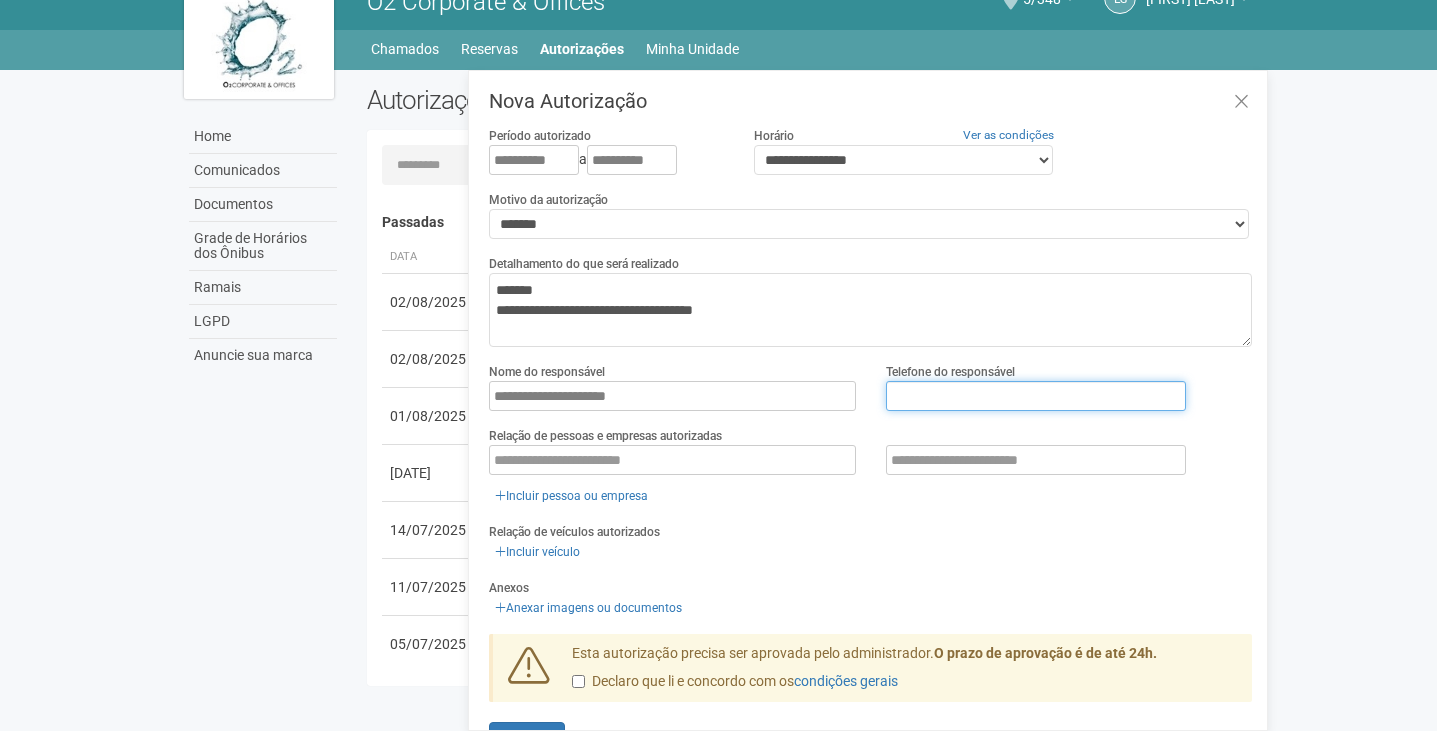 click at bounding box center [1036, 396] 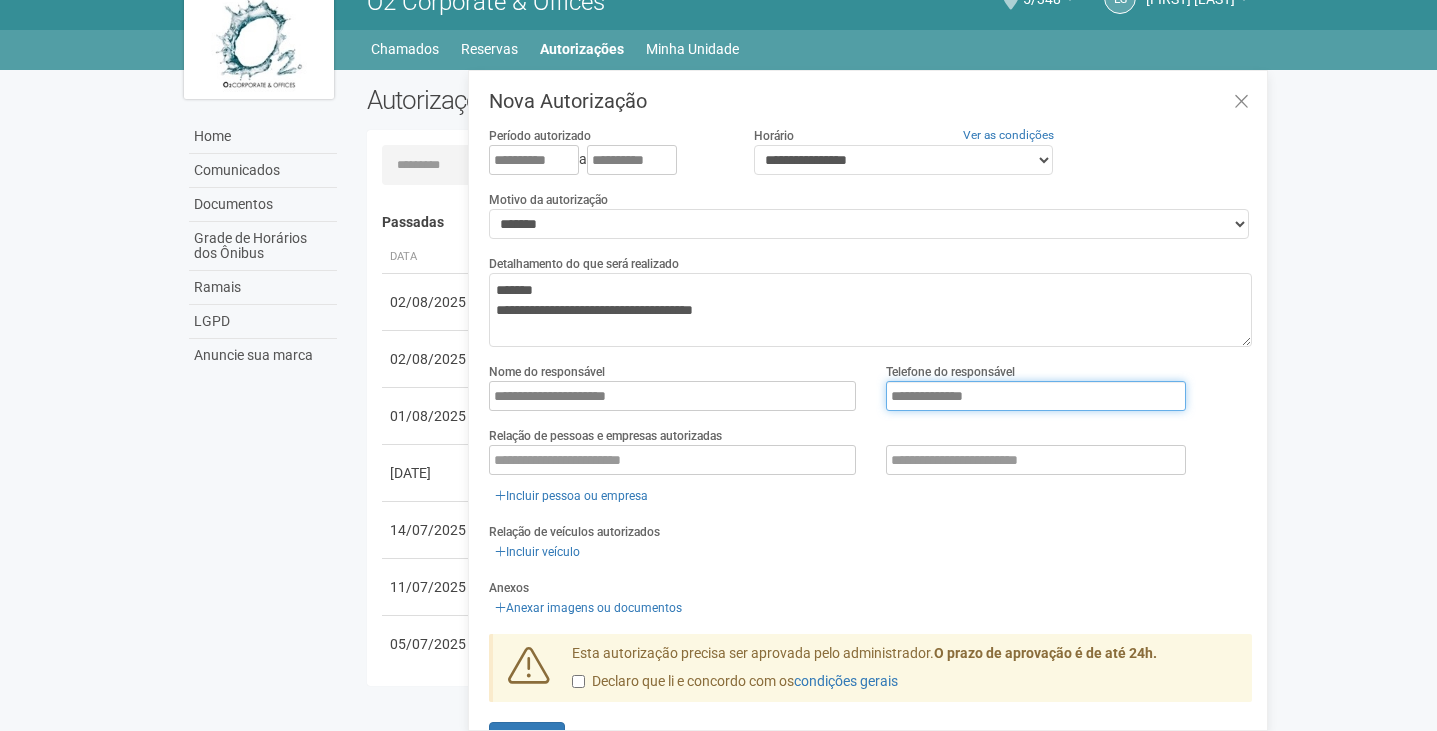 drag, startPoint x: 1036, startPoint y: 398, endPoint x: 756, endPoint y: 395, distance: 280.01608 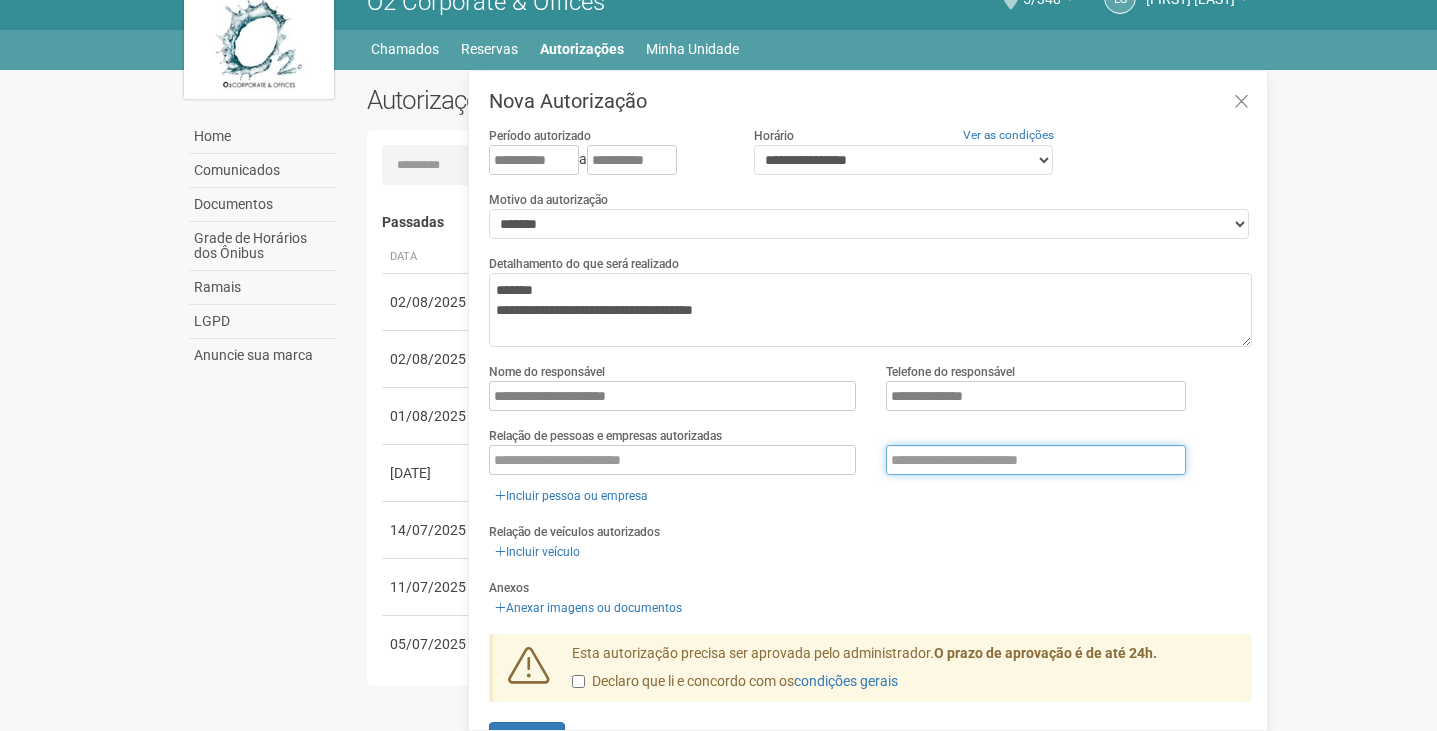 click at bounding box center [1036, 460] 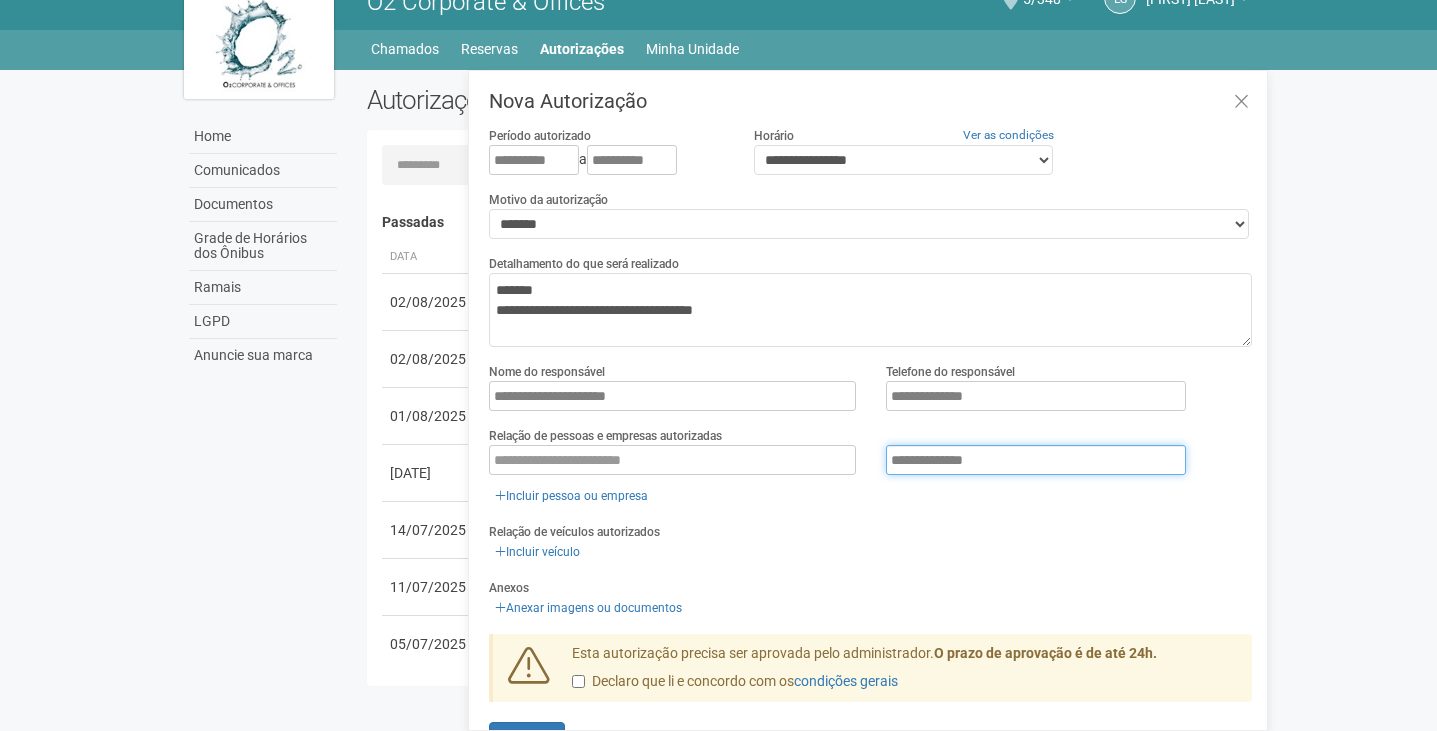 drag, startPoint x: 917, startPoint y: 471, endPoint x: 972, endPoint y: 408, distance: 83.630135 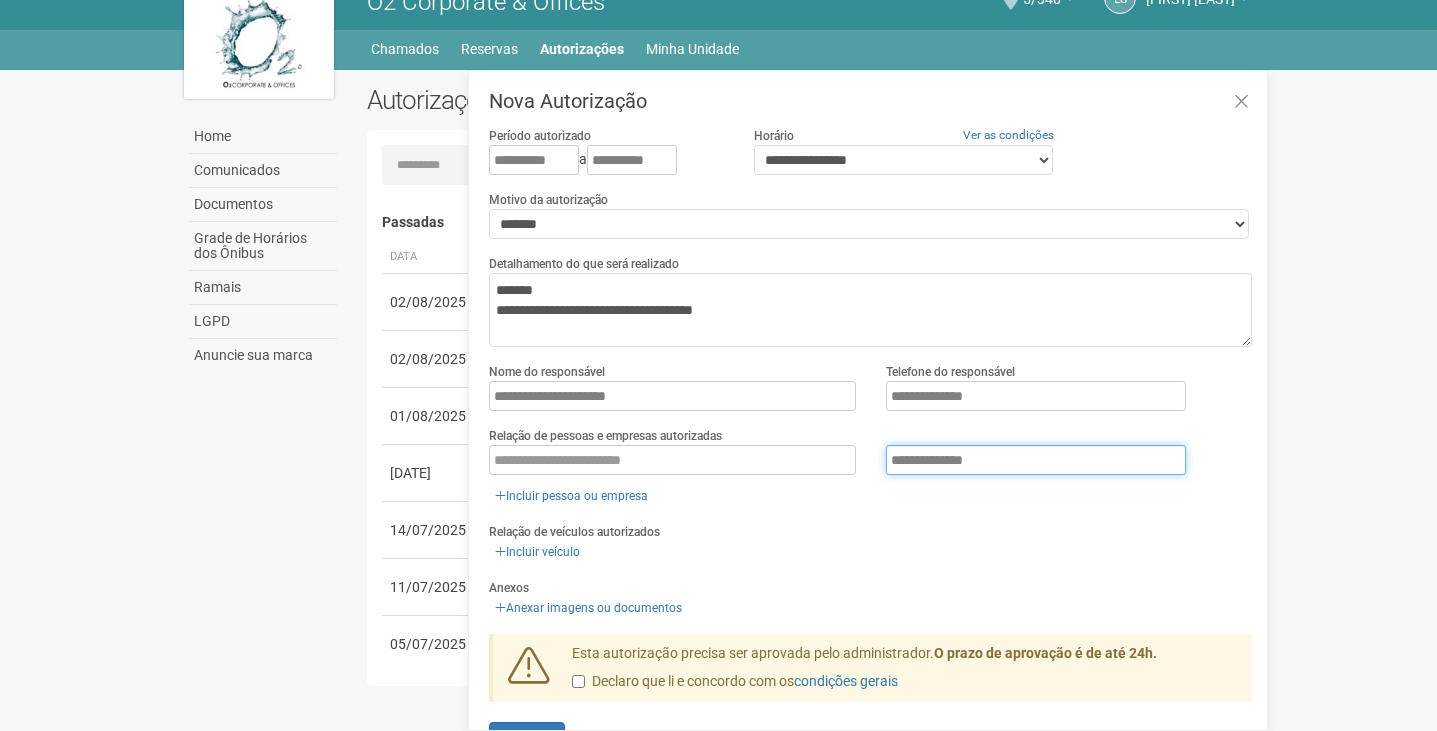 type on "**********" 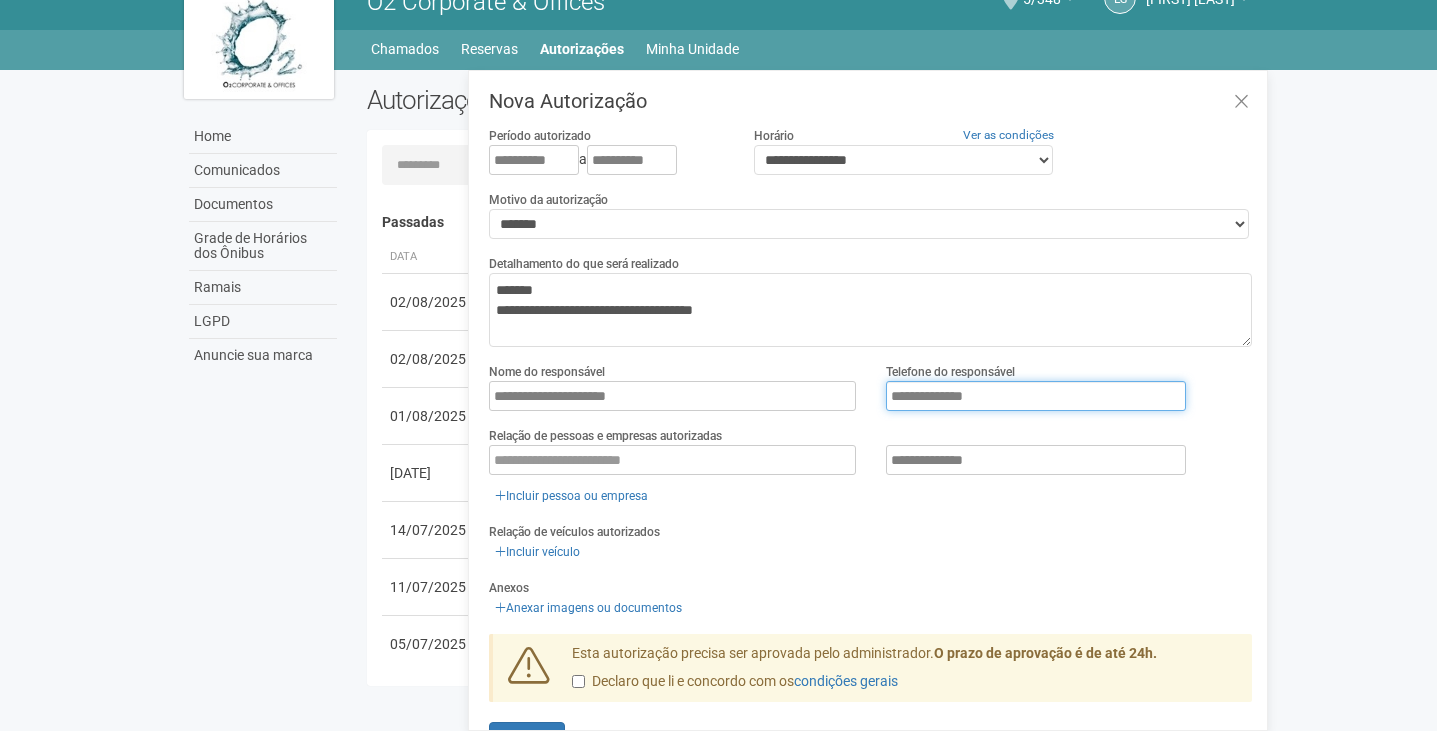 drag, startPoint x: 1006, startPoint y: 394, endPoint x: 552, endPoint y: 395, distance: 454.0011 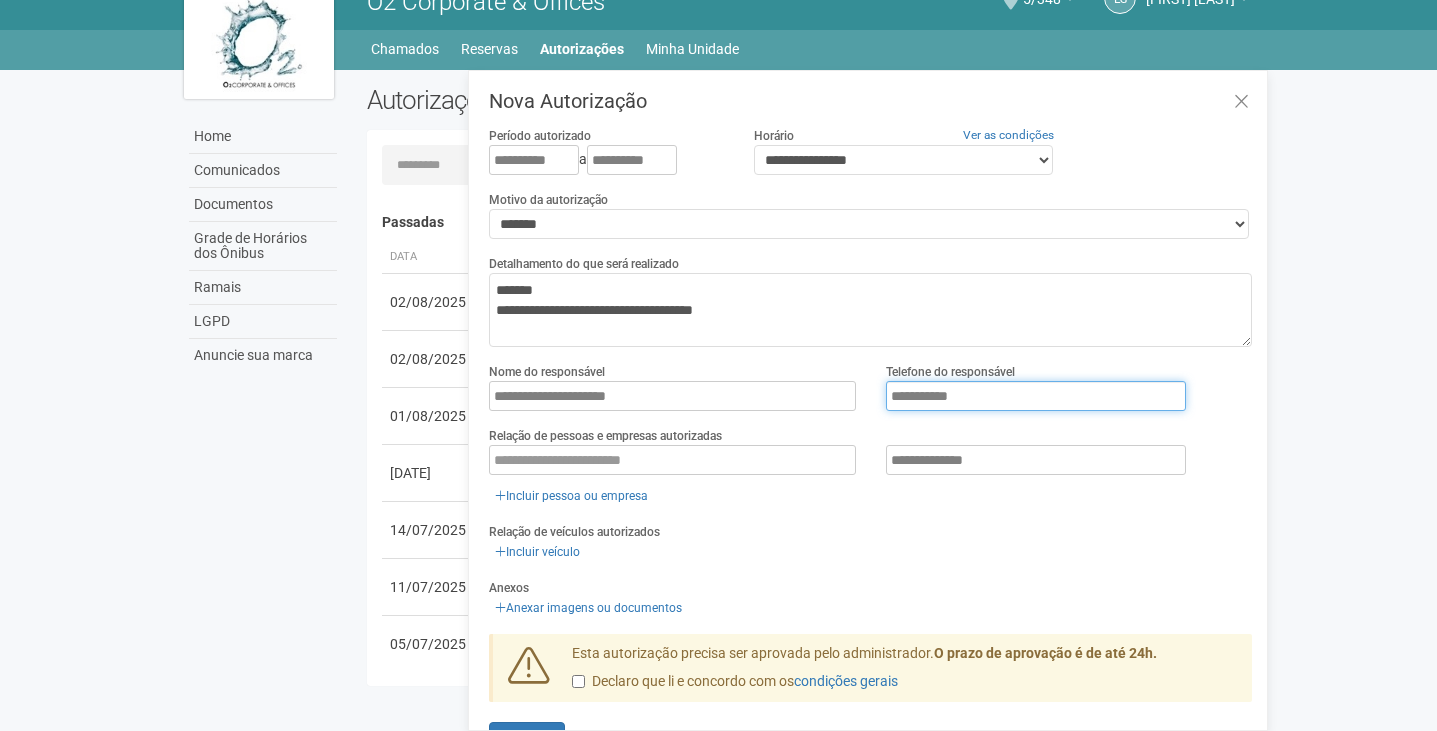 type on "**********" 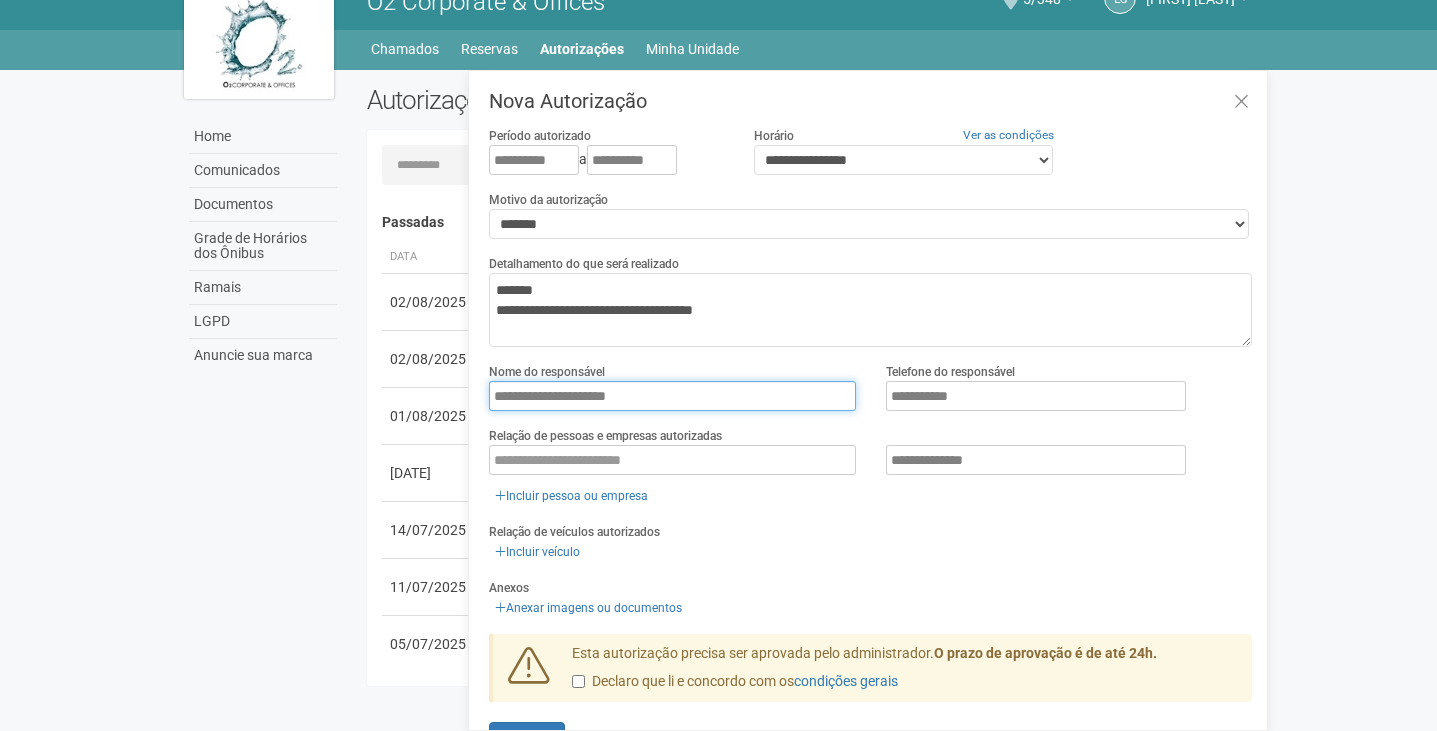 drag, startPoint x: 689, startPoint y: 400, endPoint x: 0, endPoint y: 243, distance: 706.6612 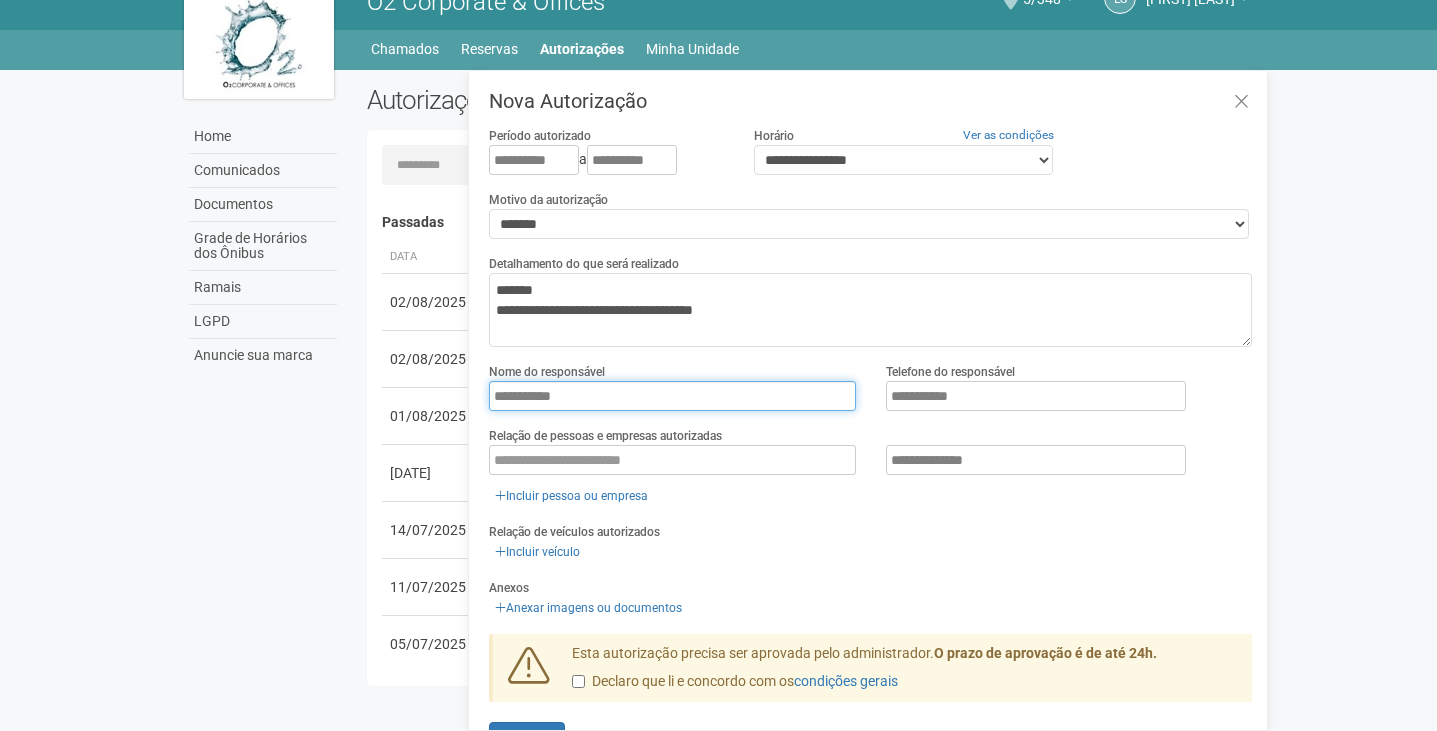 type on "**********" 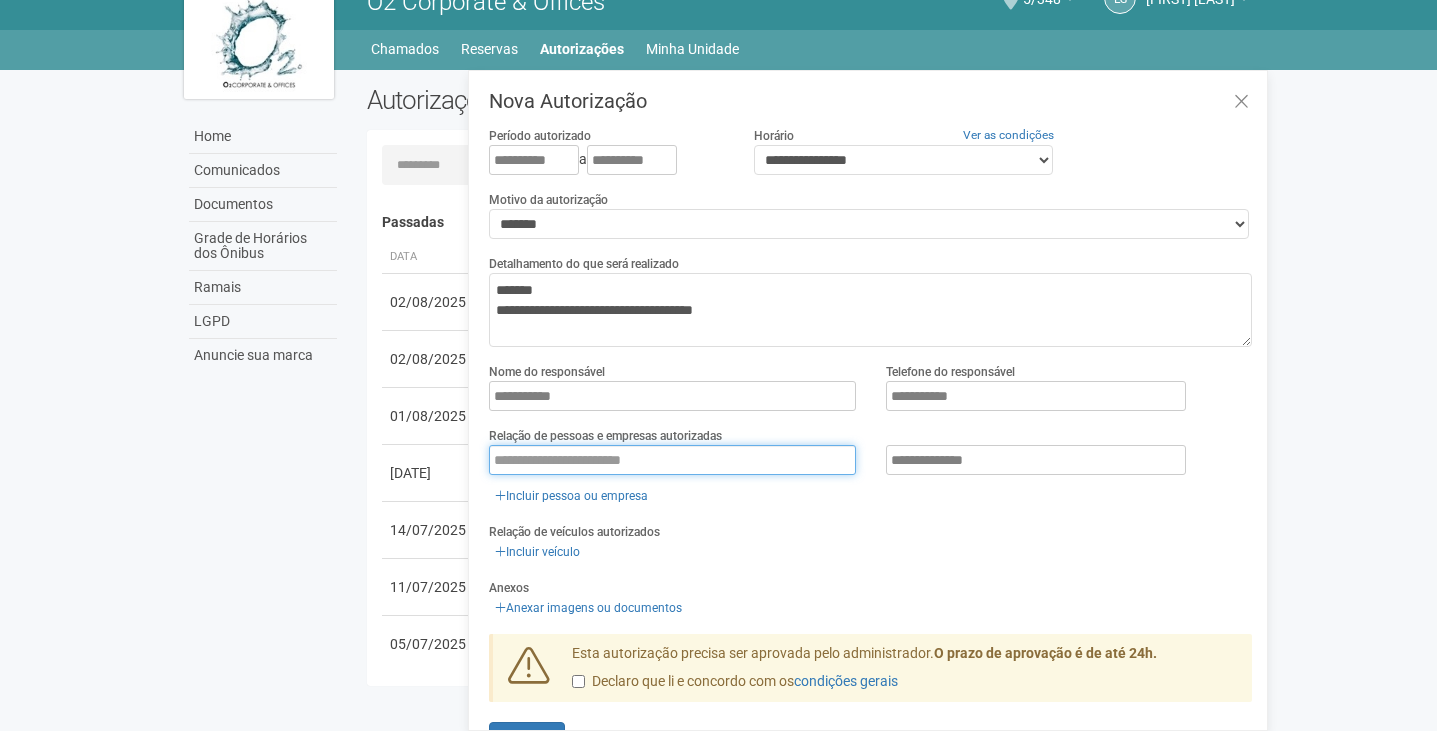click at bounding box center [672, 460] 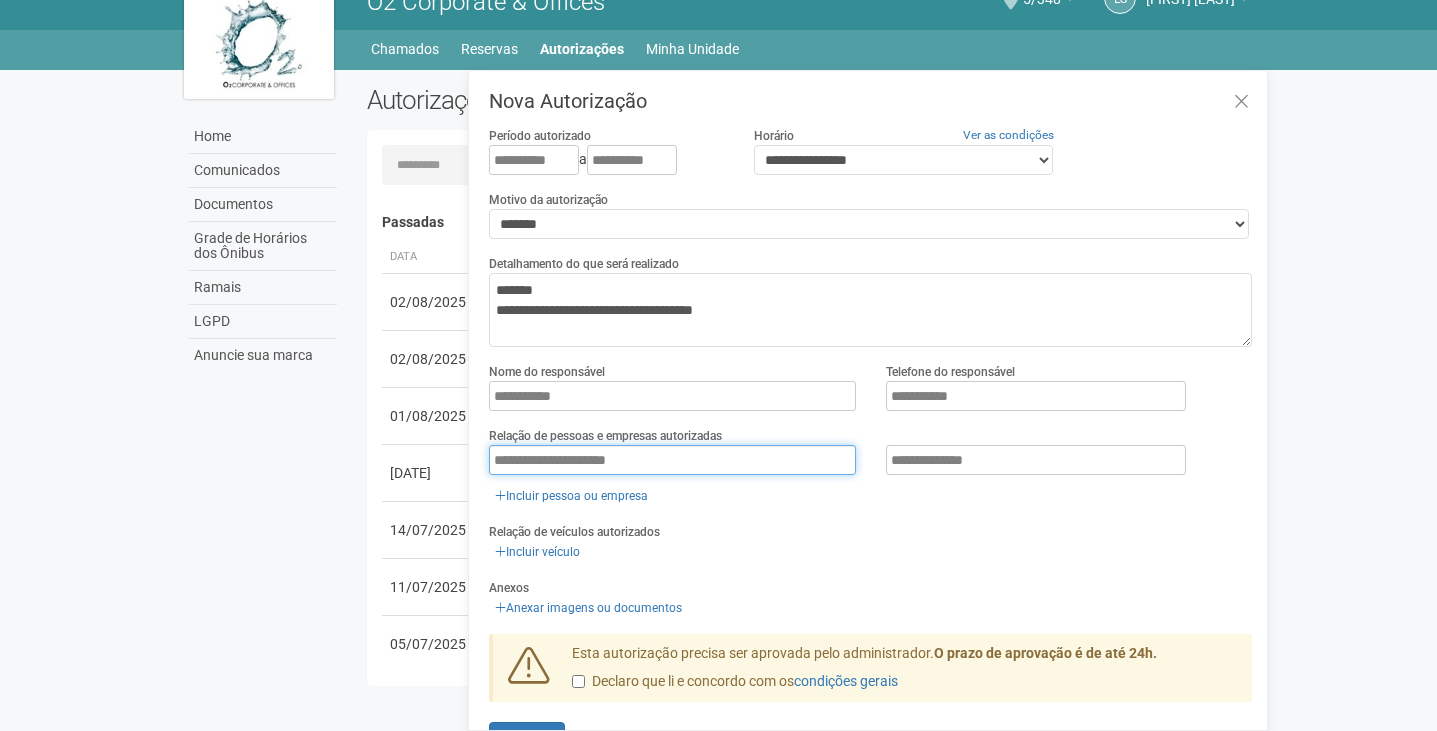type on "**********" 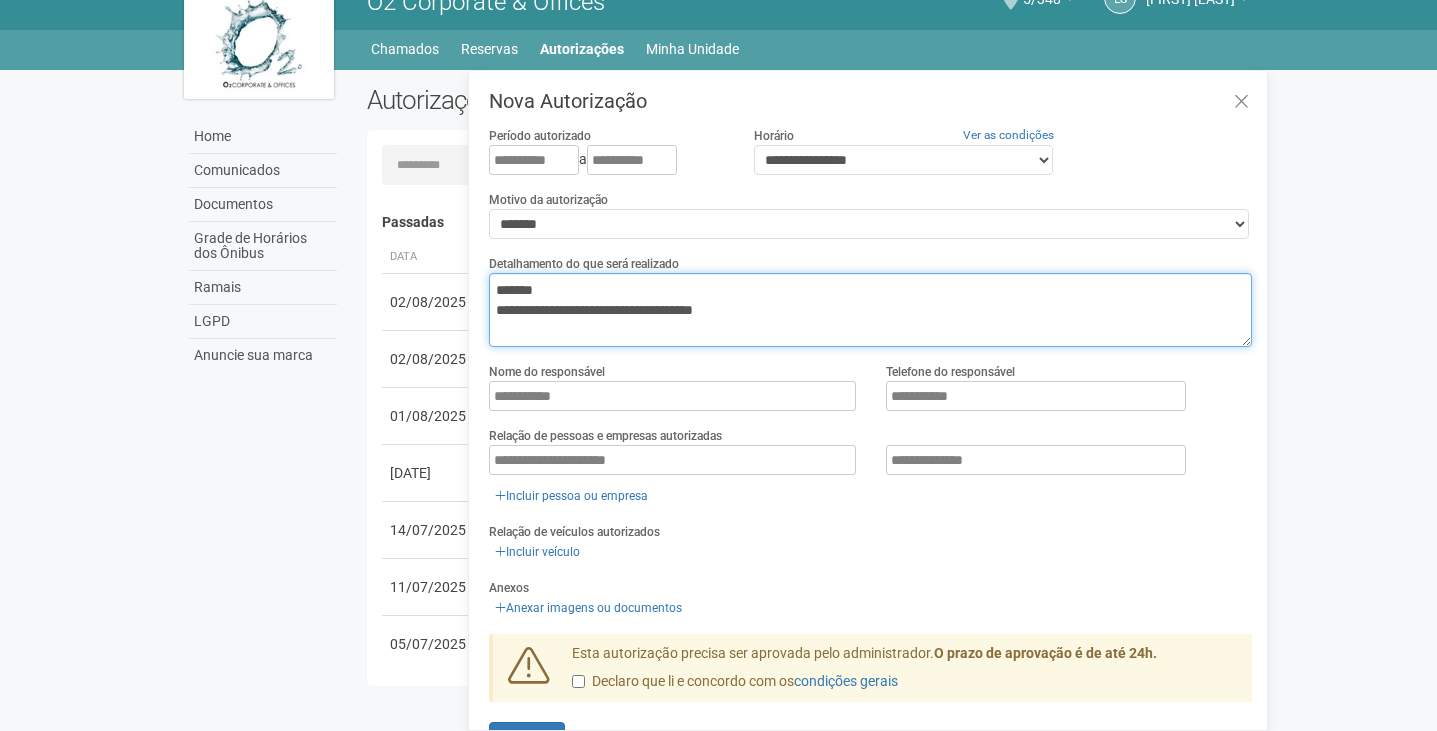 drag, startPoint x: 916, startPoint y: 306, endPoint x: 470, endPoint y: 321, distance: 446.25217 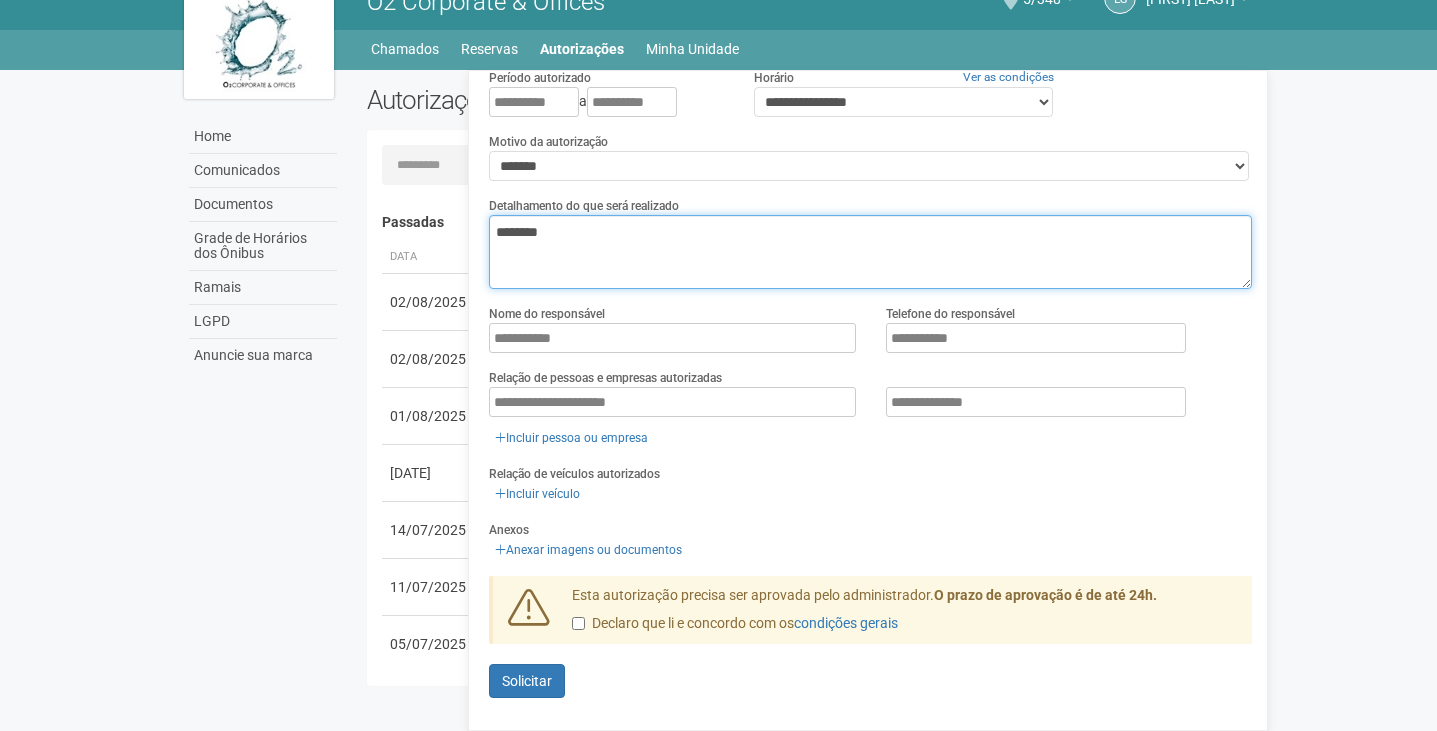 scroll, scrollTop: 59, scrollLeft: 0, axis: vertical 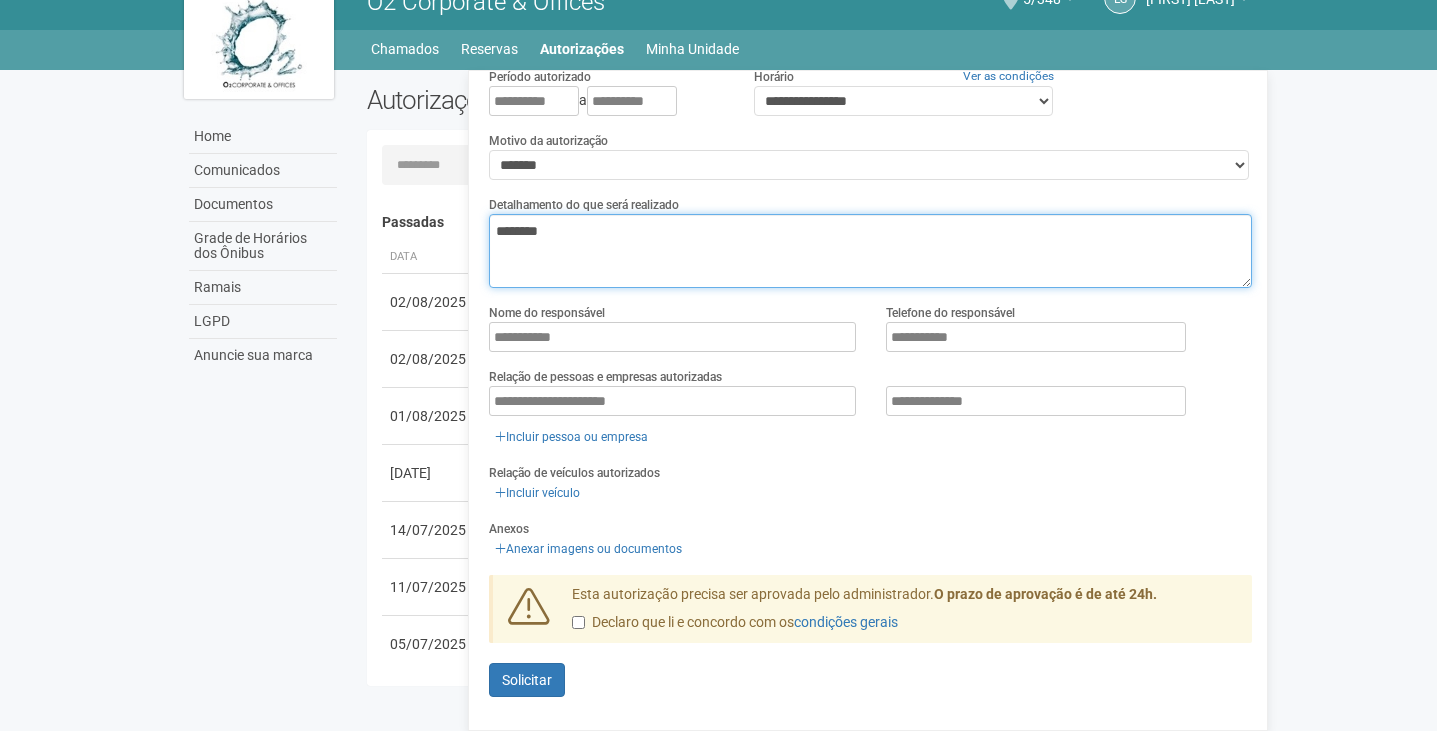 type on "******" 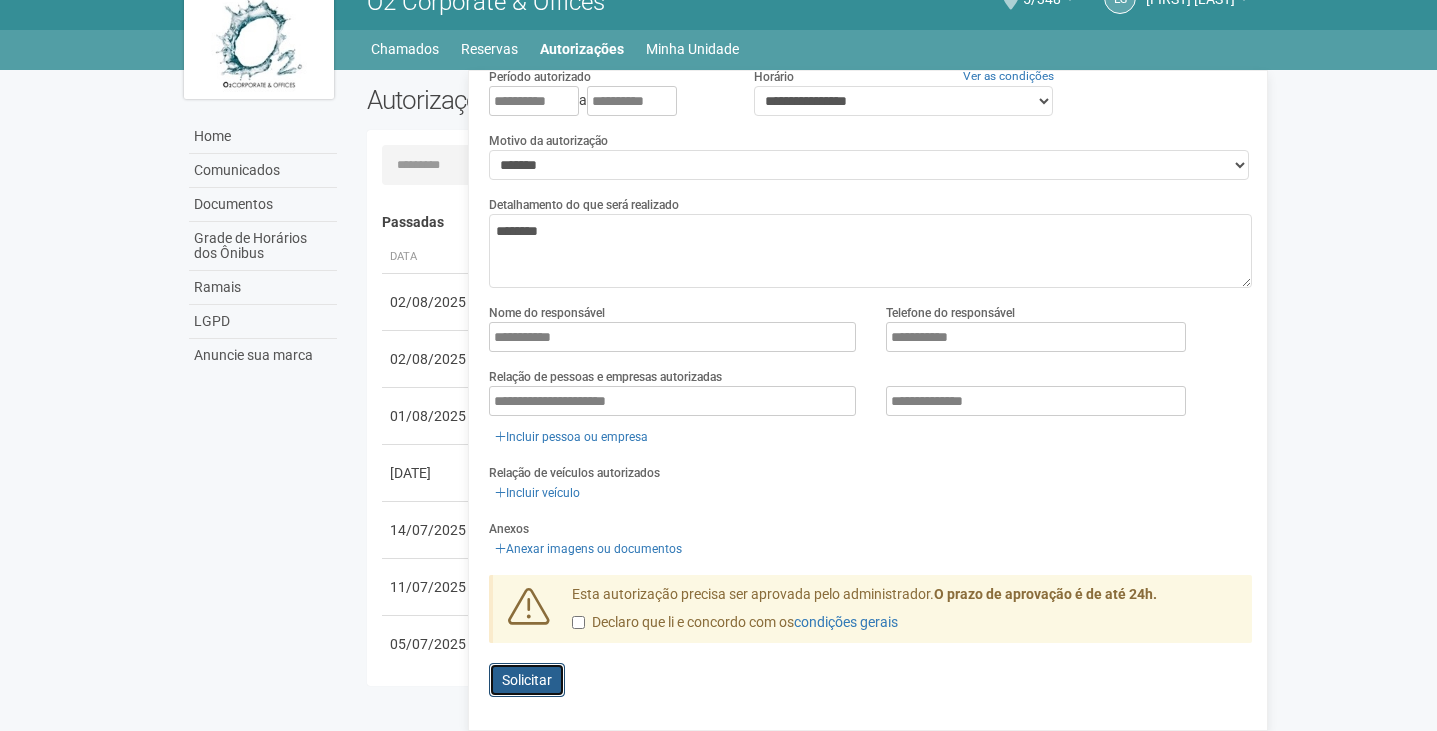 click on "Solicitar" at bounding box center [527, 680] 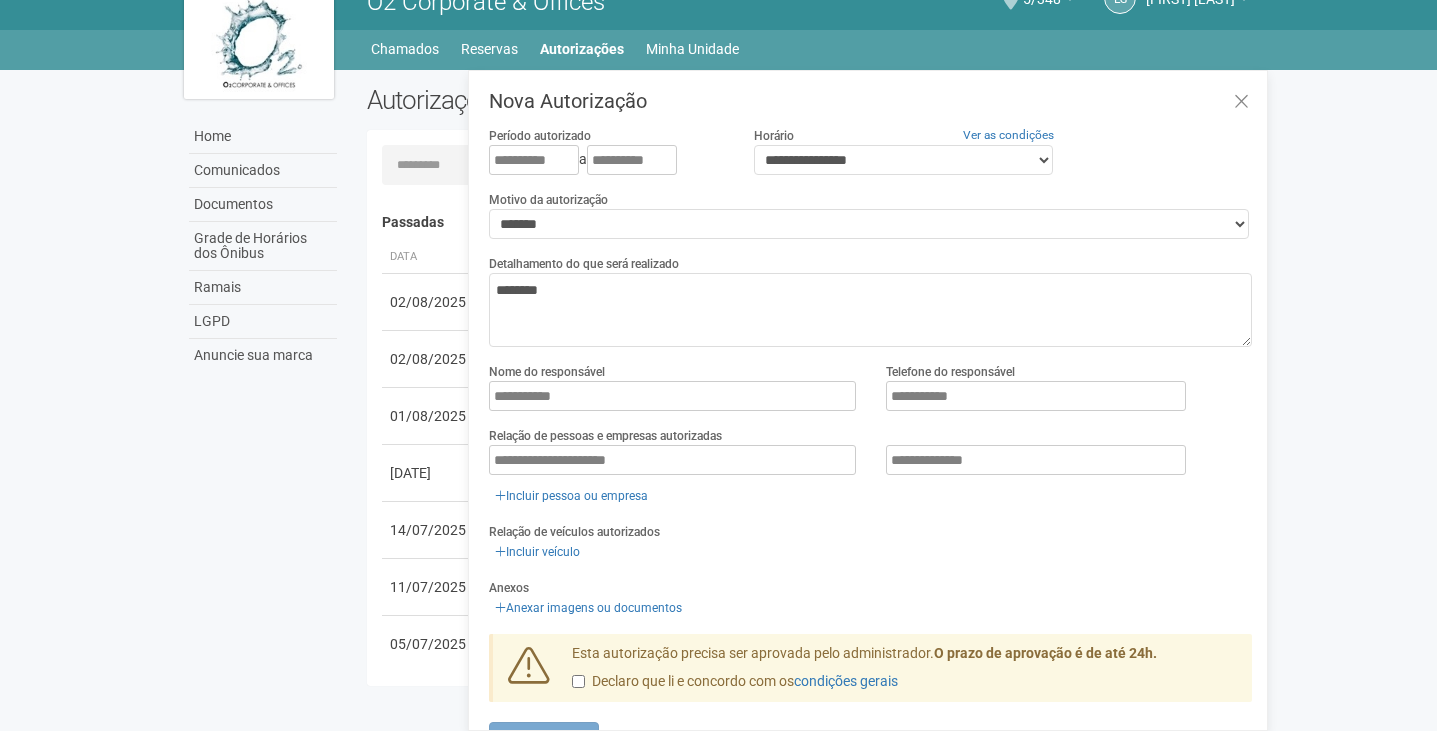 scroll, scrollTop: 0, scrollLeft: 0, axis: both 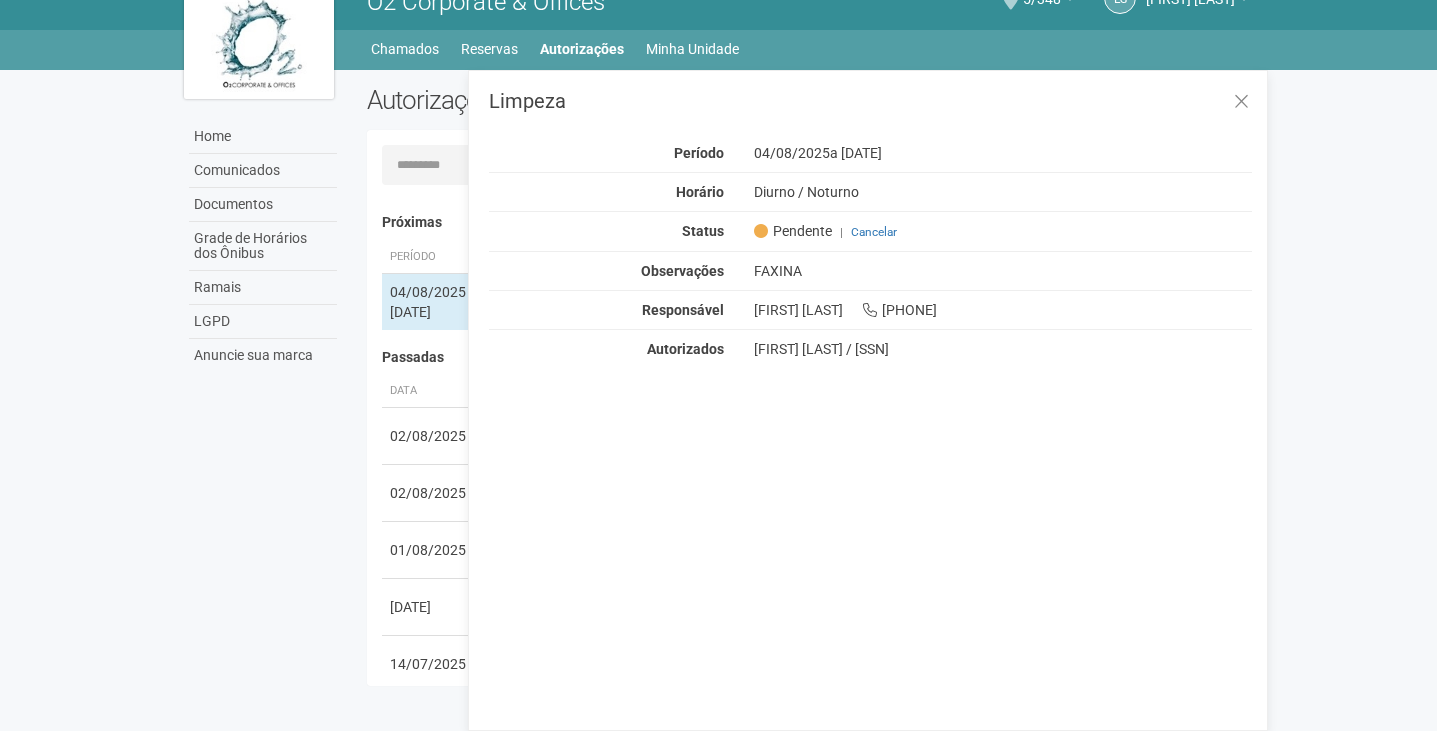 click on "Home
Comunicados
Documentos
Grade de Horários dos Ônibus
Ramais
LGPD
Anuncie sua marca
Autorizações
Nova autorização
Carregando...
Nenhuma autorização foi solicitada
Próximas
Período Descrição Status |" at bounding box center [719, 383] 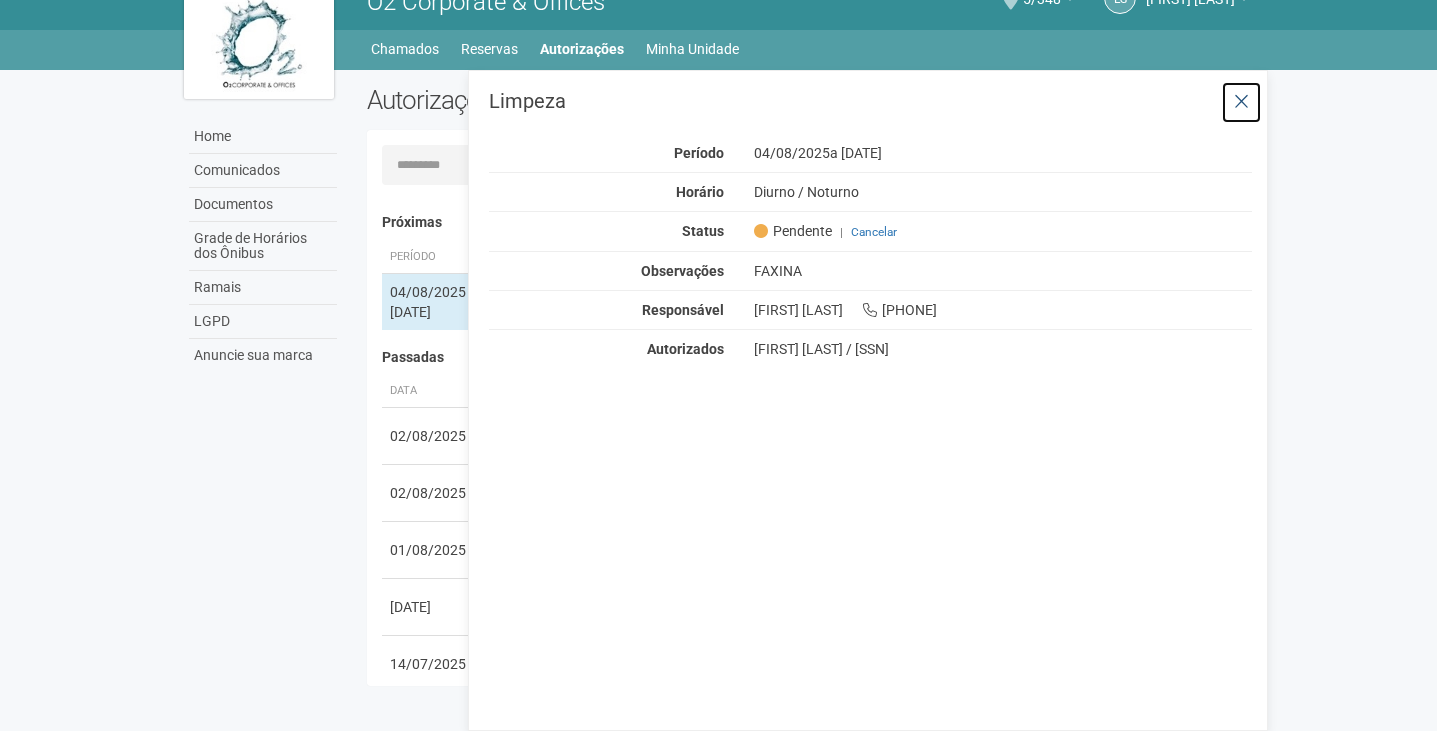 click at bounding box center [1241, 102] 